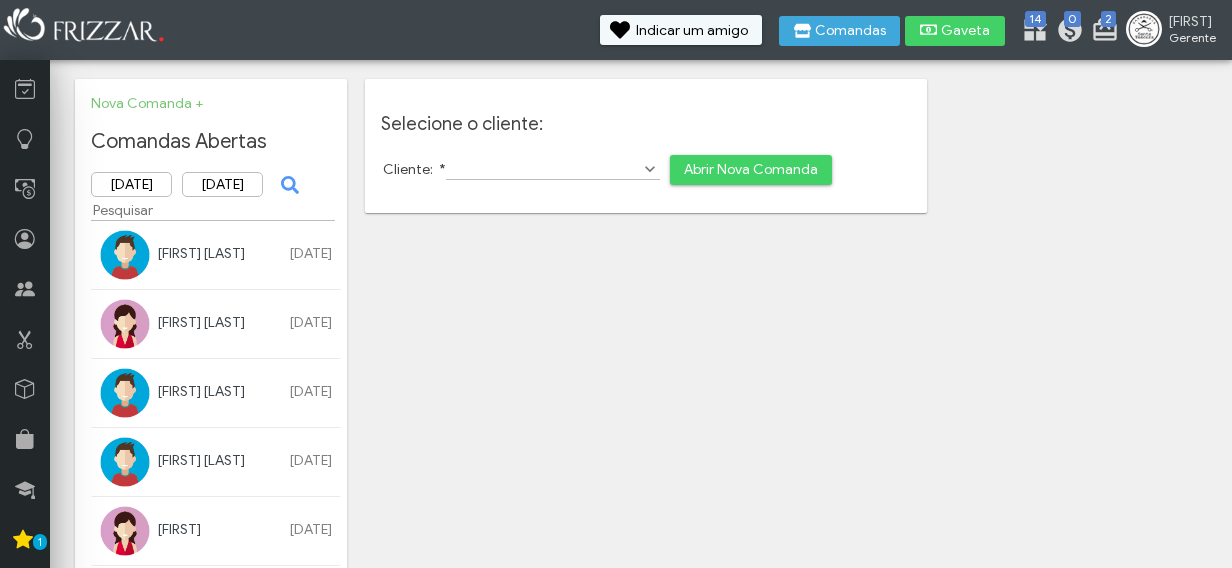 scroll, scrollTop: 0, scrollLeft: 0, axis: both 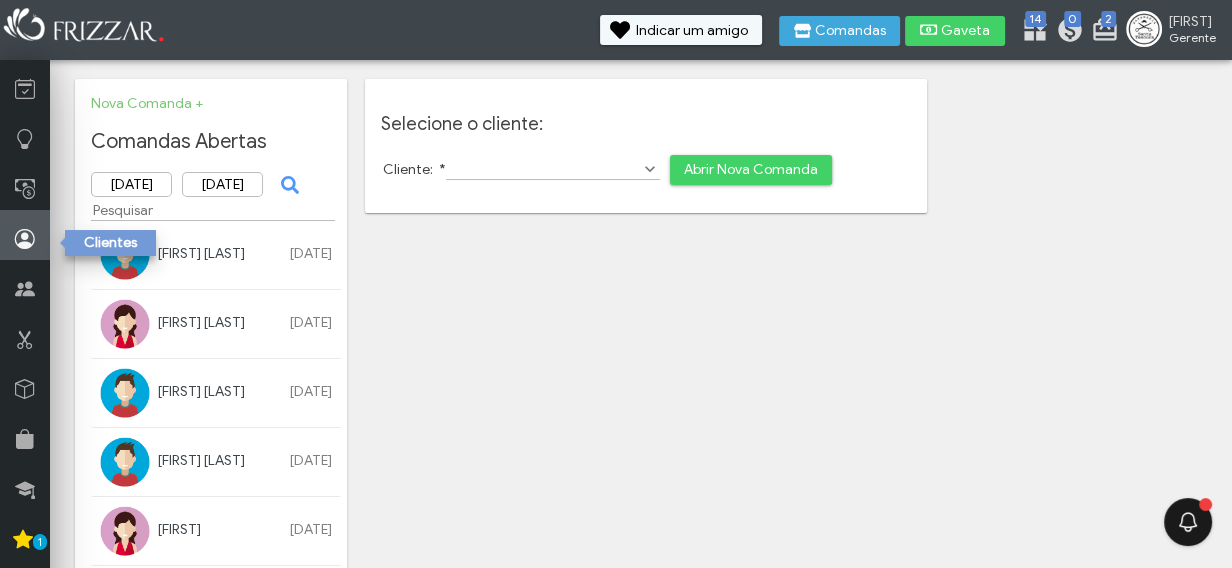 click at bounding box center [25, 239] 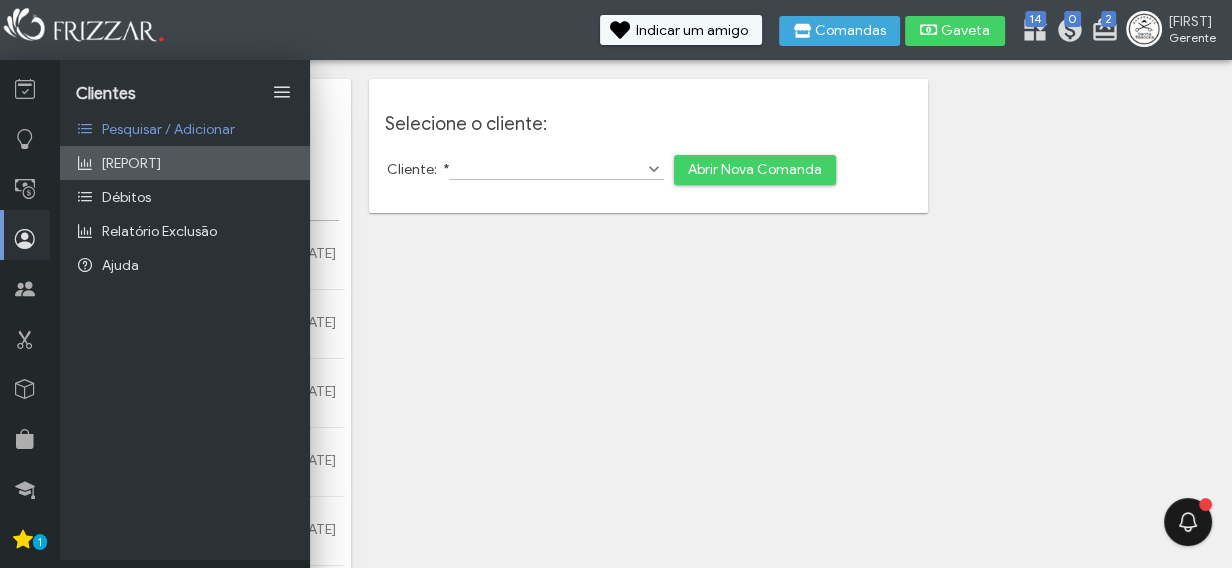 click on "Relatório de clientes" at bounding box center (131, 163) 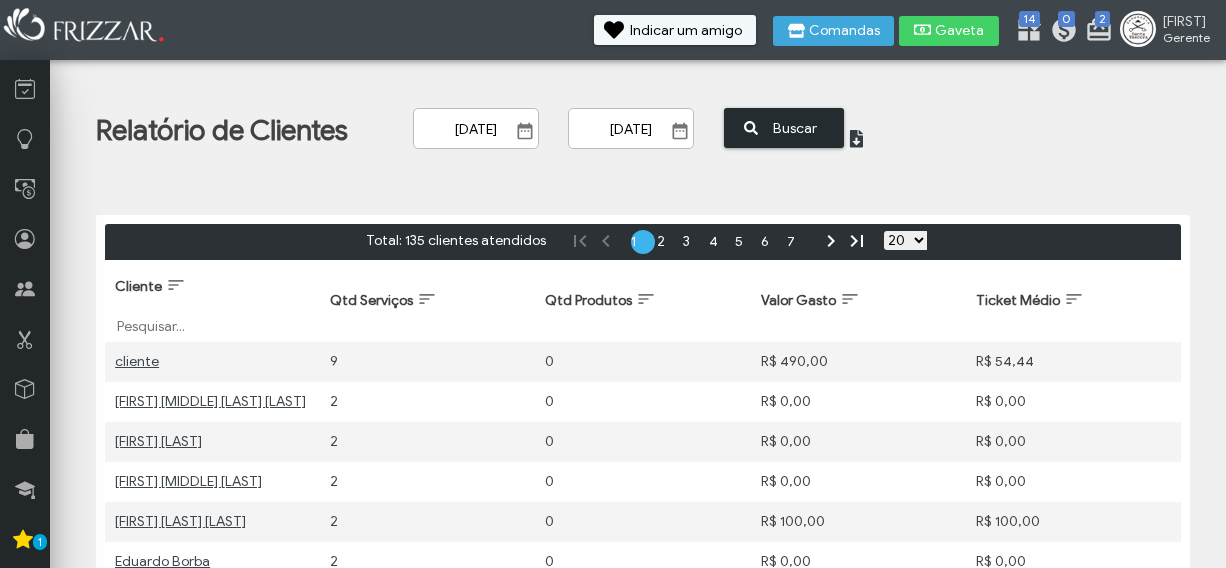 scroll, scrollTop: 0, scrollLeft: 0, axis: both 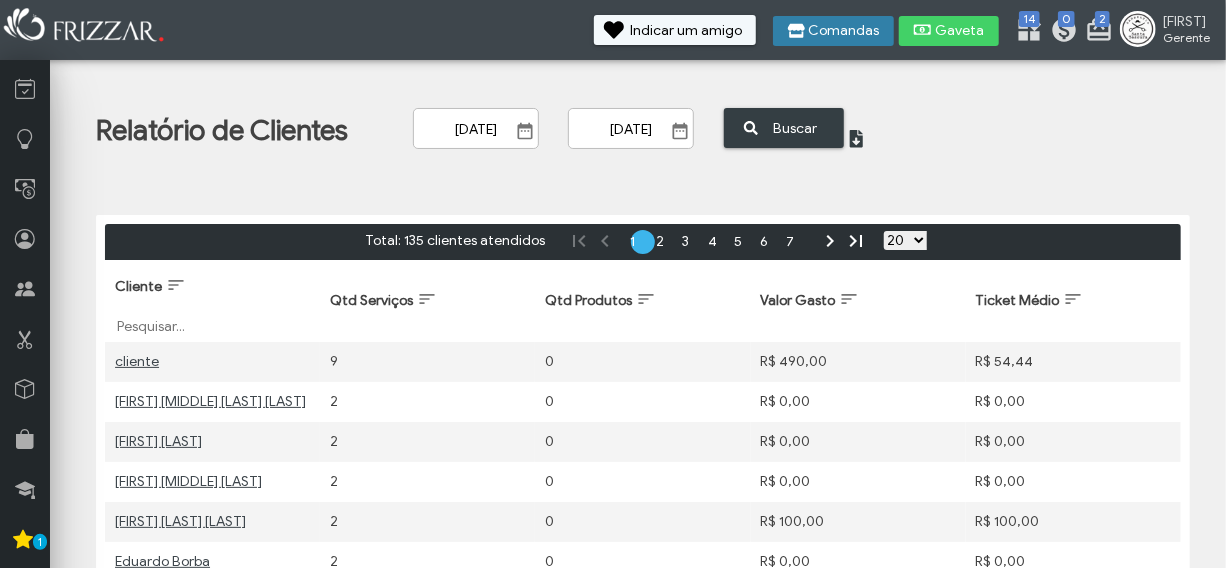 click on "Comandas" at bounding box center [833, 31] 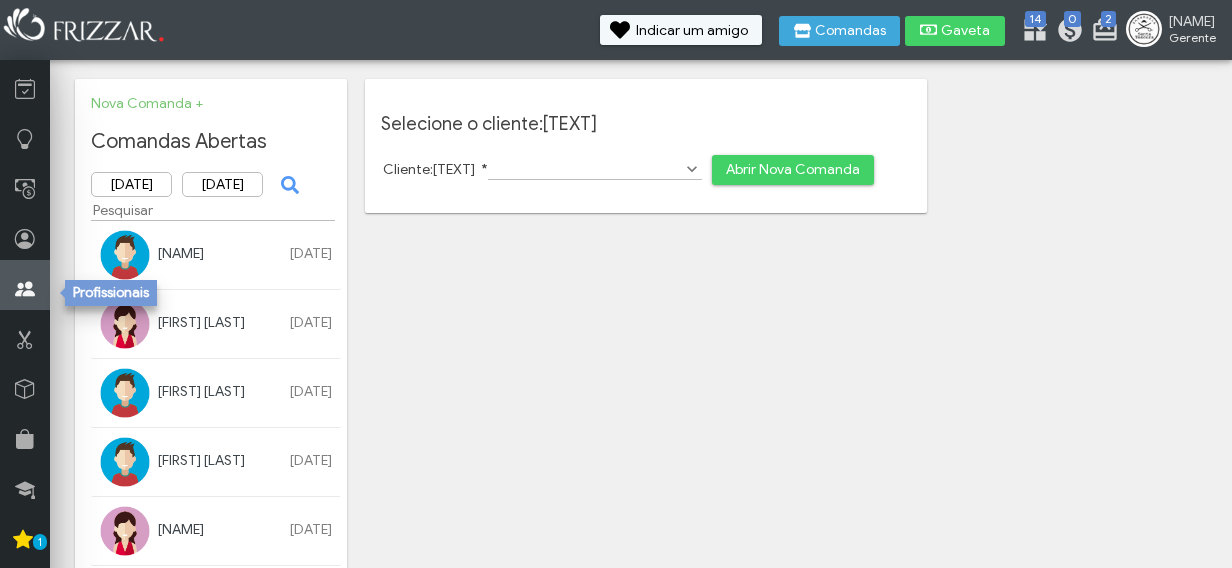 scroll, scrollTop: 0, scrollLeft: 0, axis: both 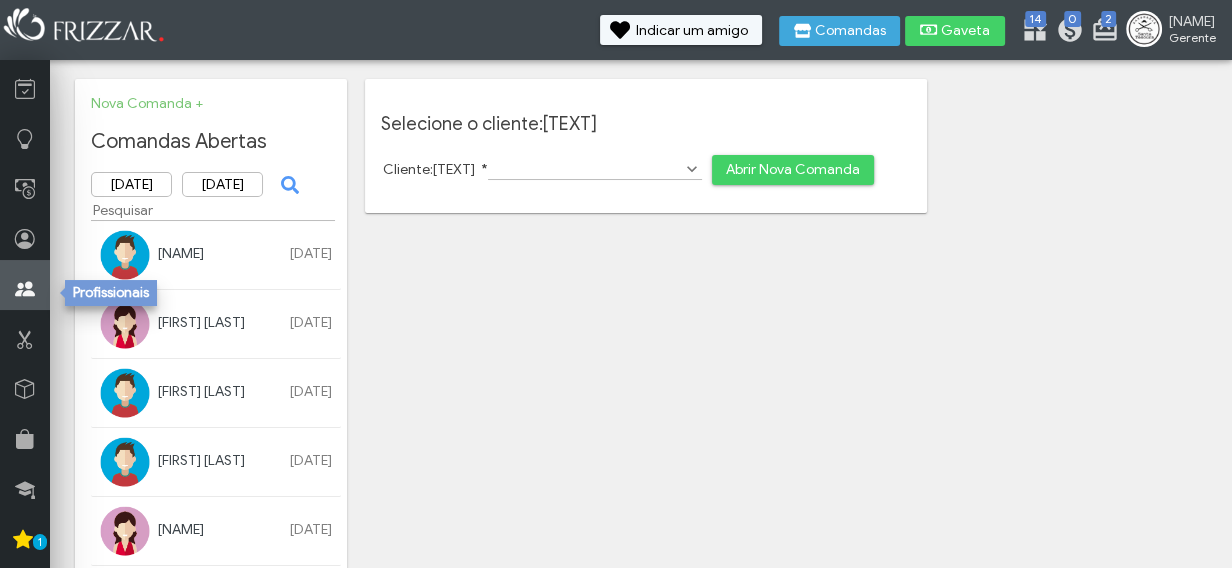 click at bounding box center [25, 289] 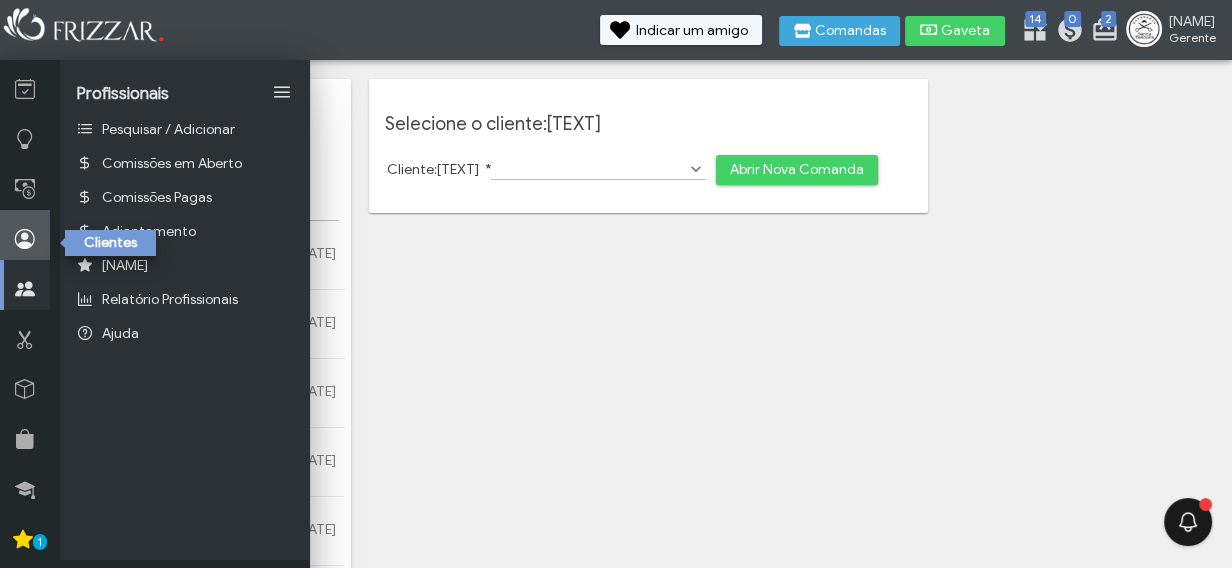 click at bounding box center [25, 235] 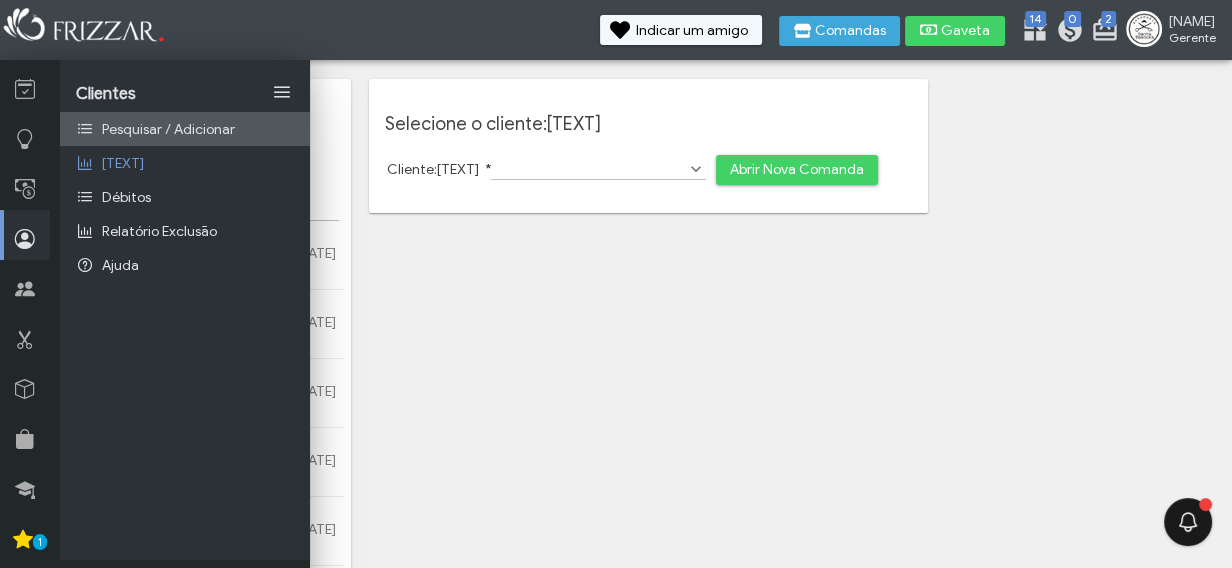 click on "Pesquisar / Adicionar" at bounding box center (168, 129) 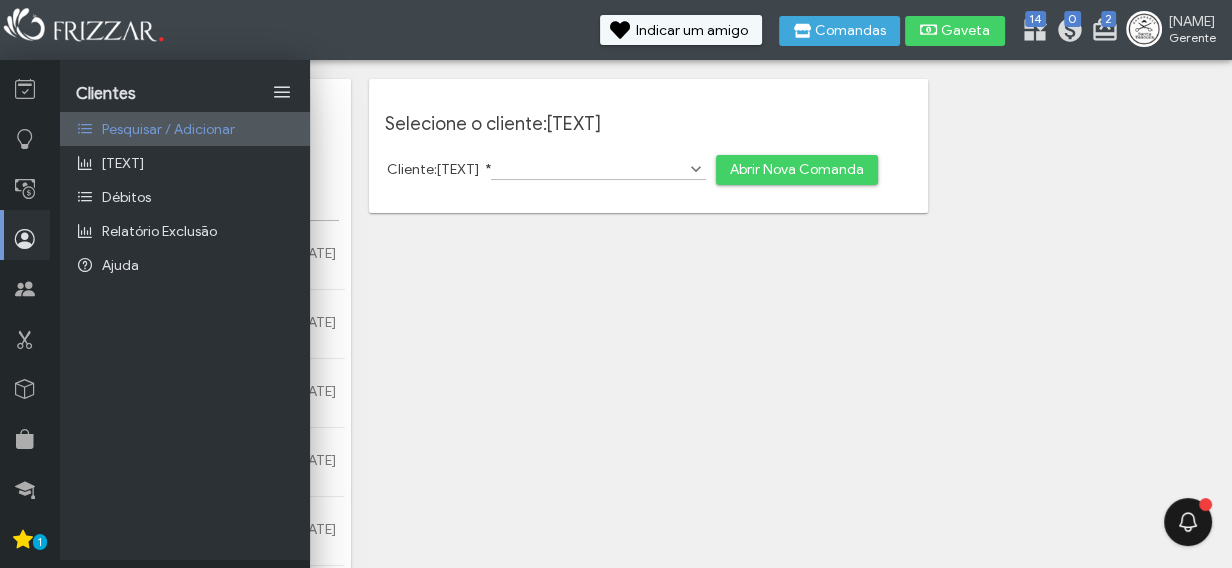 click on "Pesquisar / Adicionar" at bounding box center [185, 129] 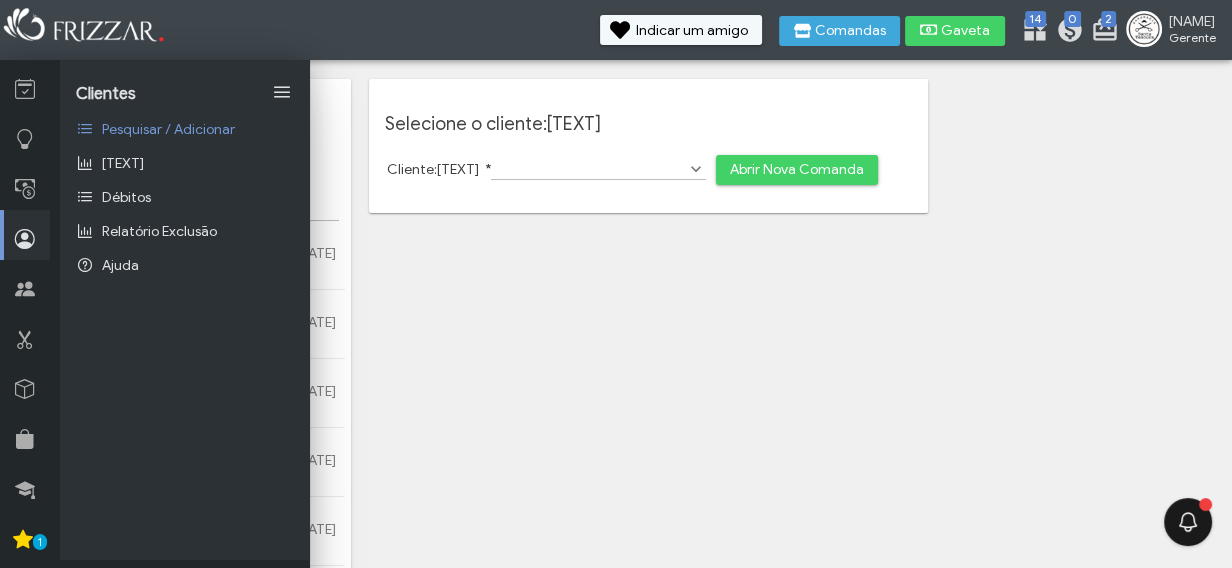 click on "Abrir Nova Comanda" at bounding box center (797, 170) 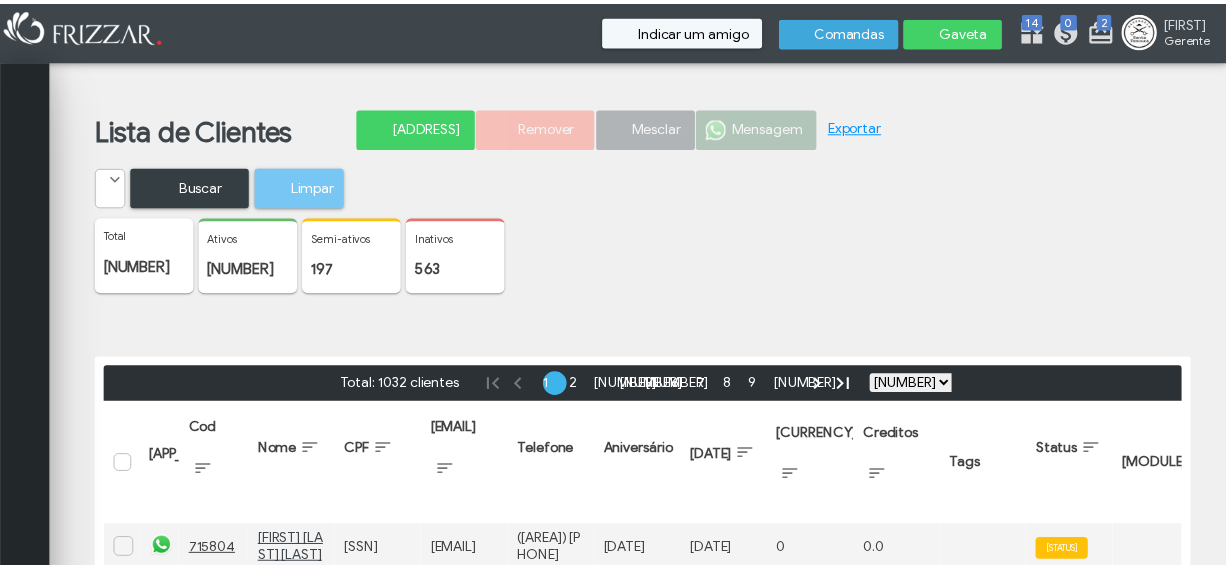 scroll, scrollTop: 0, scrollLeft: 0, axis: both 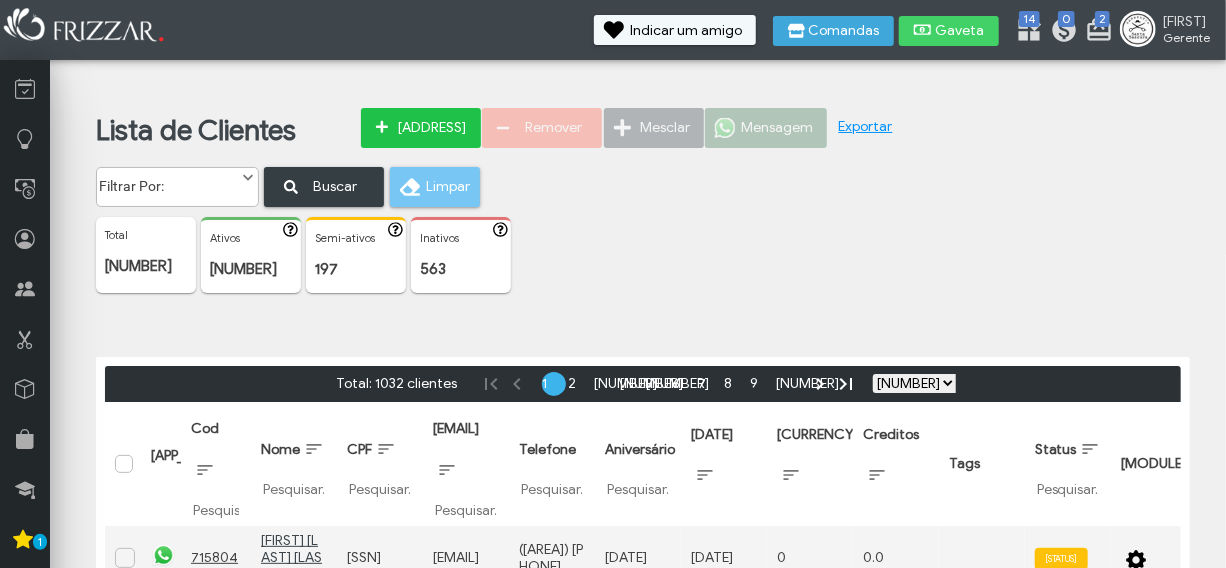 click on "Adicionar" at bounding box center (432, 128) 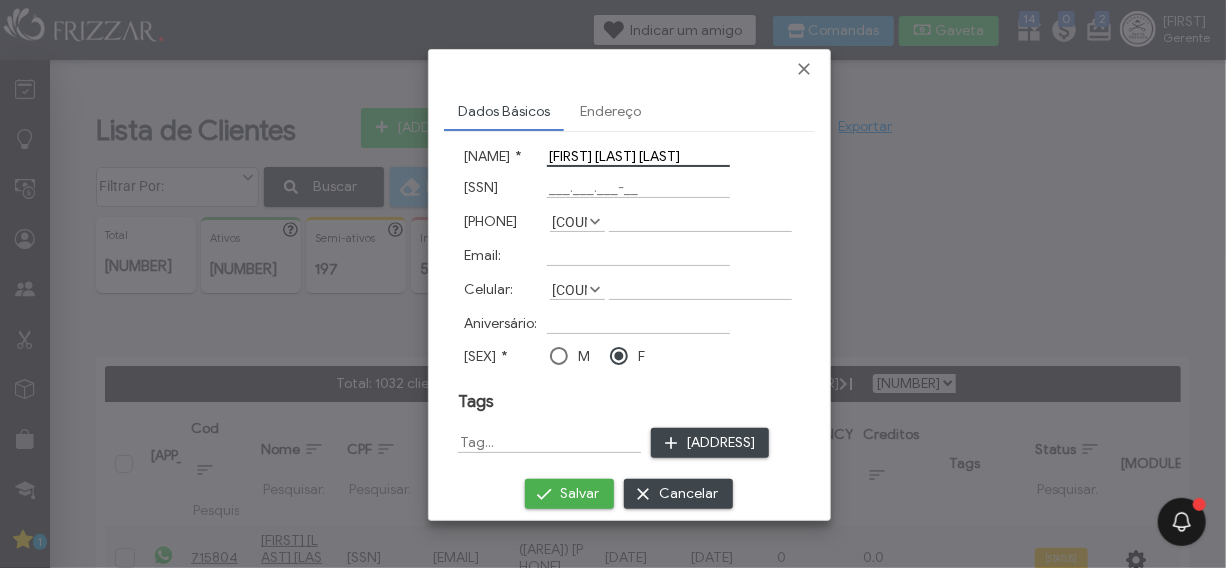 type on "robert luiz pereira" 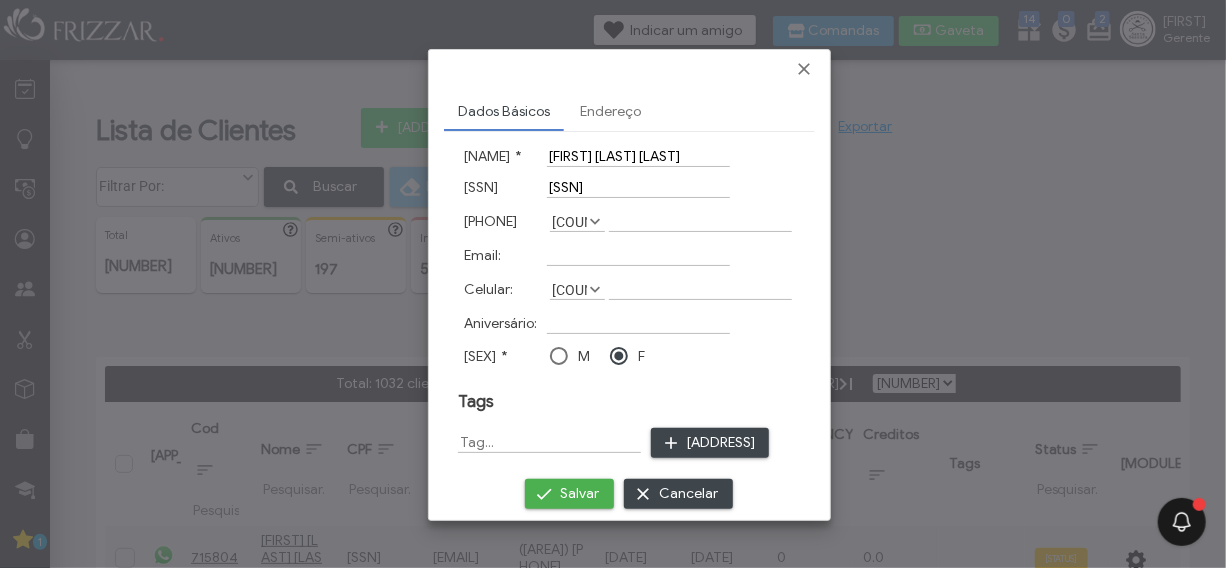 click on "Nome: *
robert luiz pereira
CPF:
050.430.499-28
Telefone:
África do Sul Alemanha Argentina Austrália Bélgica Bolívia Brasil Canadá China Colômbia Coreia do Sul Dinamarca Espanha Estados Unidos França Guiana Guiana Francesa Holanda Índia Israel Itália Japão México Nova Zelândia Noruega Paraguai Peru Portugal Reino Unido Rússia Suécia Suíça Suriname Turquia Ucrânia Uruguai Venezuela Brasil
Email:
Celular:
África do Sul Alemanha Argentina Austrália Bélgica Bolívia Brasil Canadá China Colômbia Coreia do Sul Dinamarca Espanha Estados Unidos França Guiana Guiana Francesa Holanda Índia Israel Itália Japão México Nova Zelândia Noruega Paraguai Peru Portugal Reino Unido Rússia Suécia Suíça Suriname Turquia Ucrânia Uruguai Venezuela Brasil
Aniversário:
Sexo:  *
M F
Tags Adicionar" at bounding box center [629, 304] 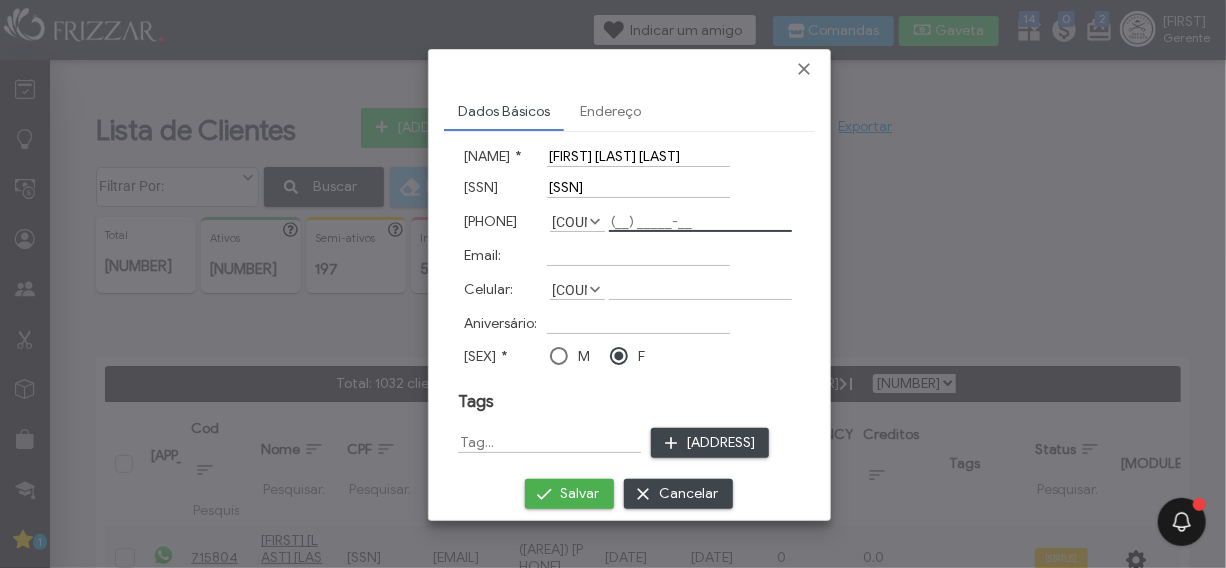 click on "Telefone:" at bounding box center [700, 221] 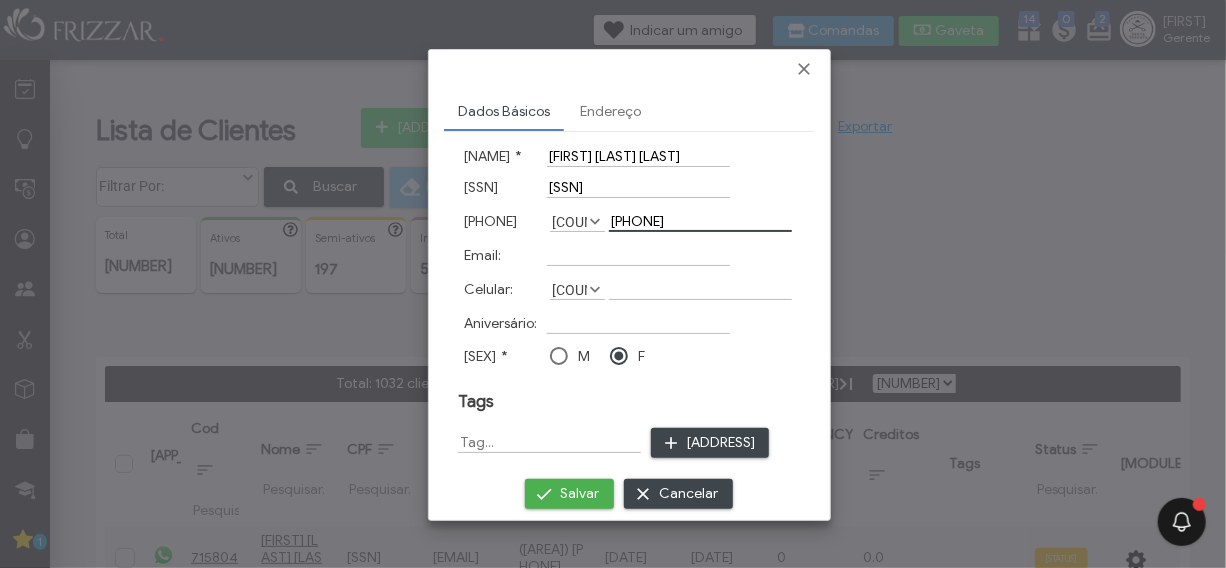 click on "050.430.499-28" at bounding box center [671, 156] 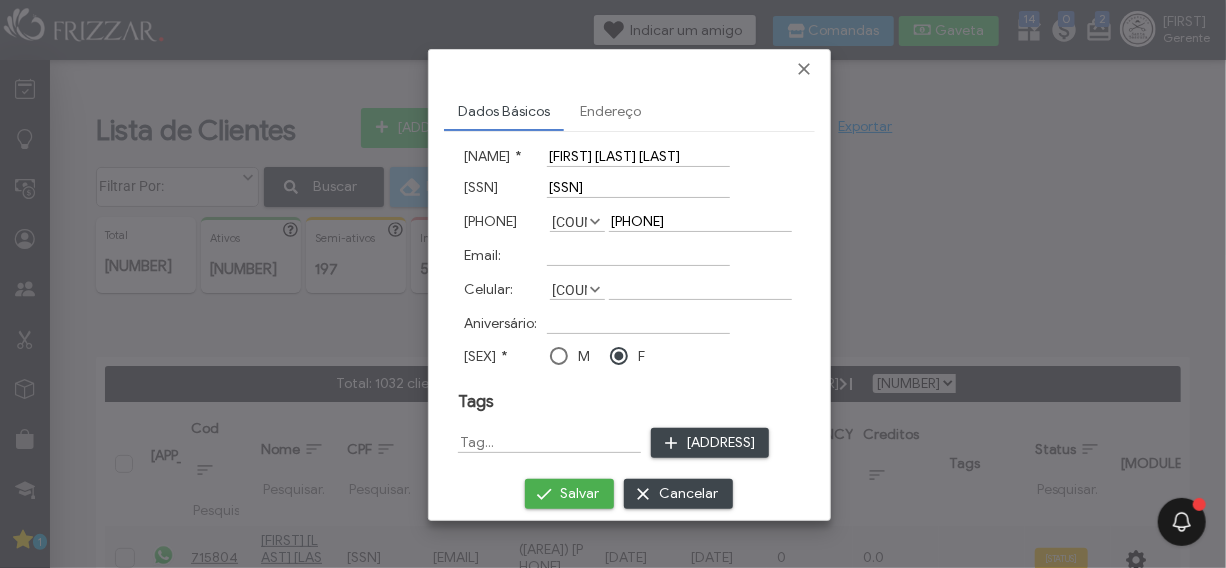 click on "Email:" at bounding box center [638, 255] 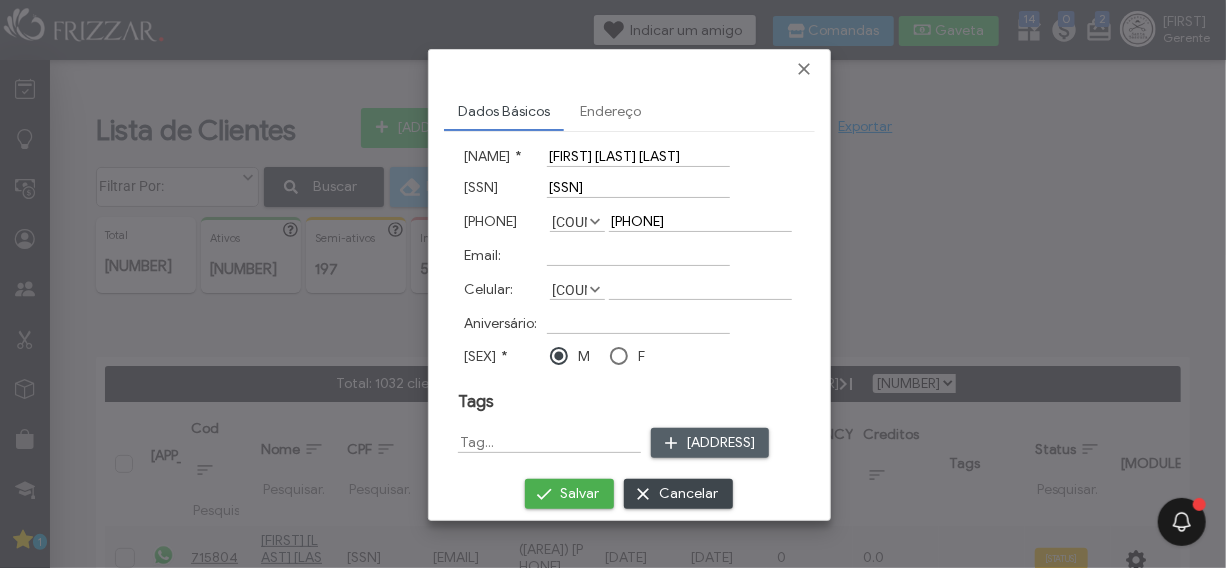 click at bounding box center [671, 443] 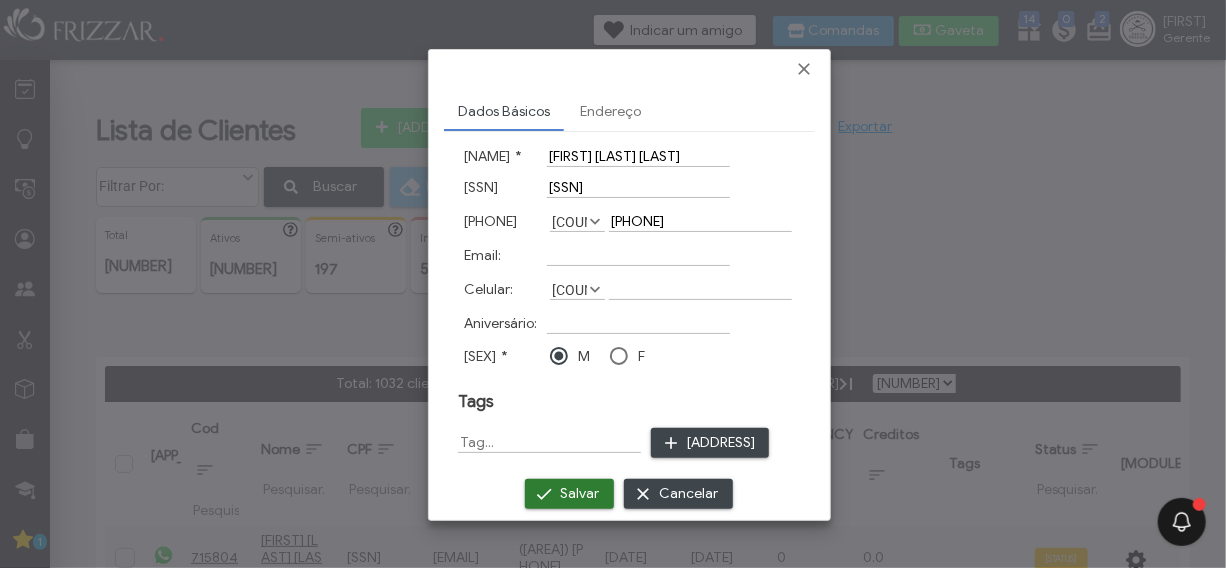 click on "Salvar" at bounding box center [580, 494] 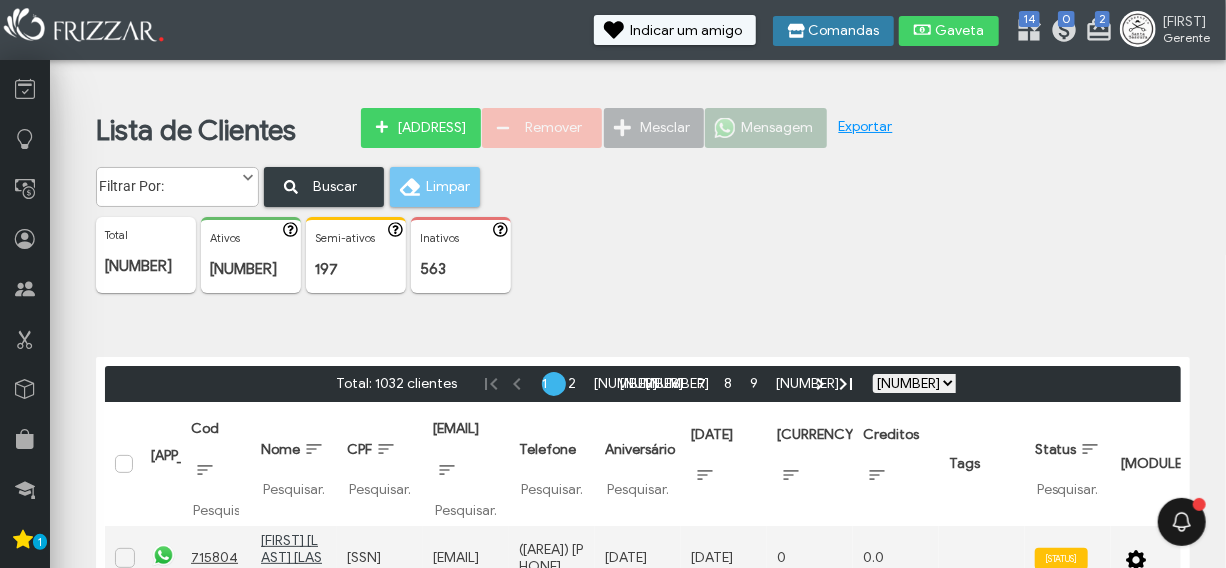 click on "Comandas" at bounding box center (833, 31) 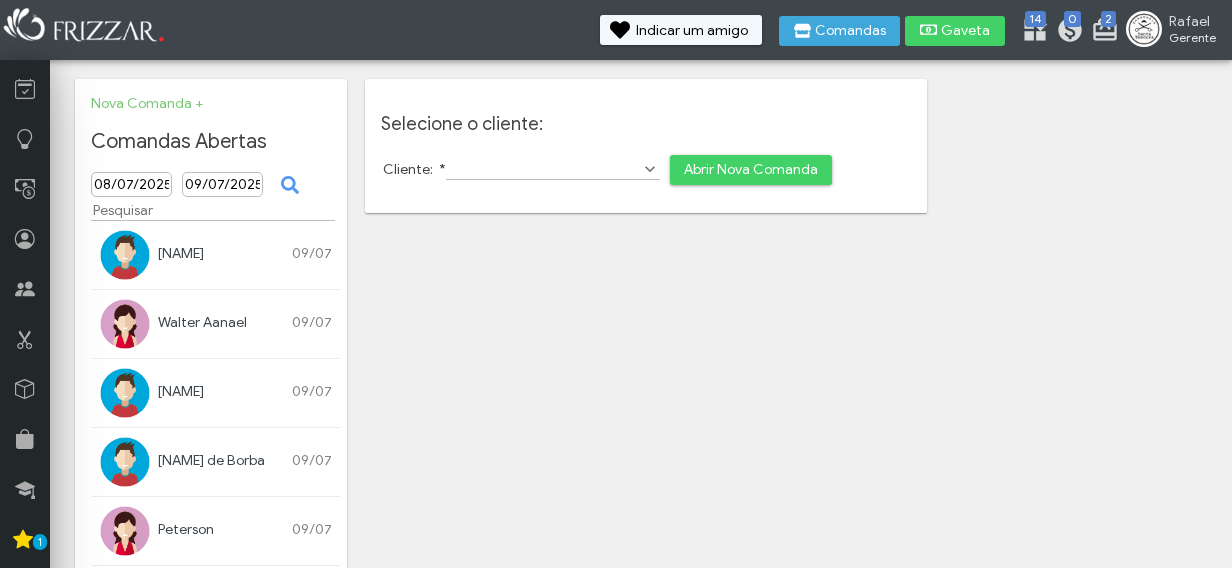 scroll, scrollTop: 0, scrollLeft: 0, axis: both 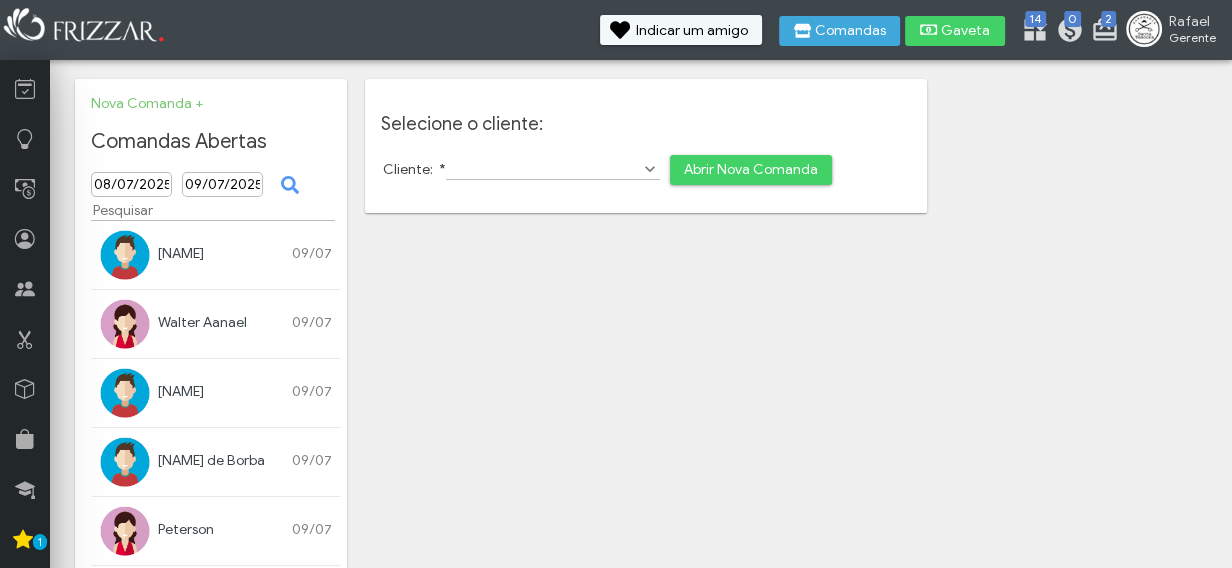 click at bounding box center [650, 169] 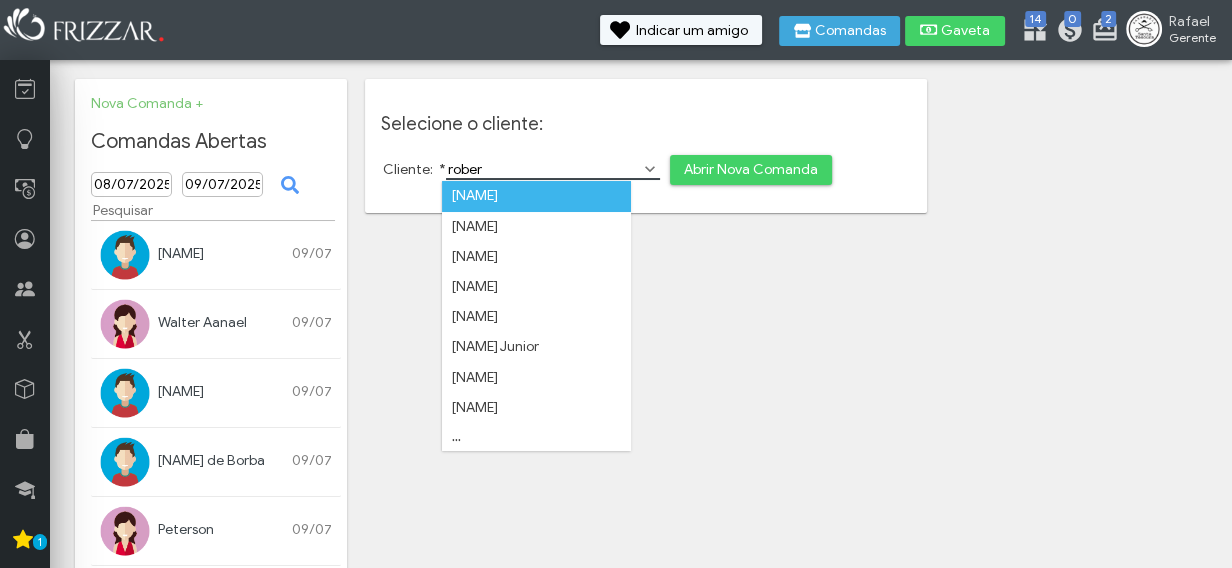 type on "robert" 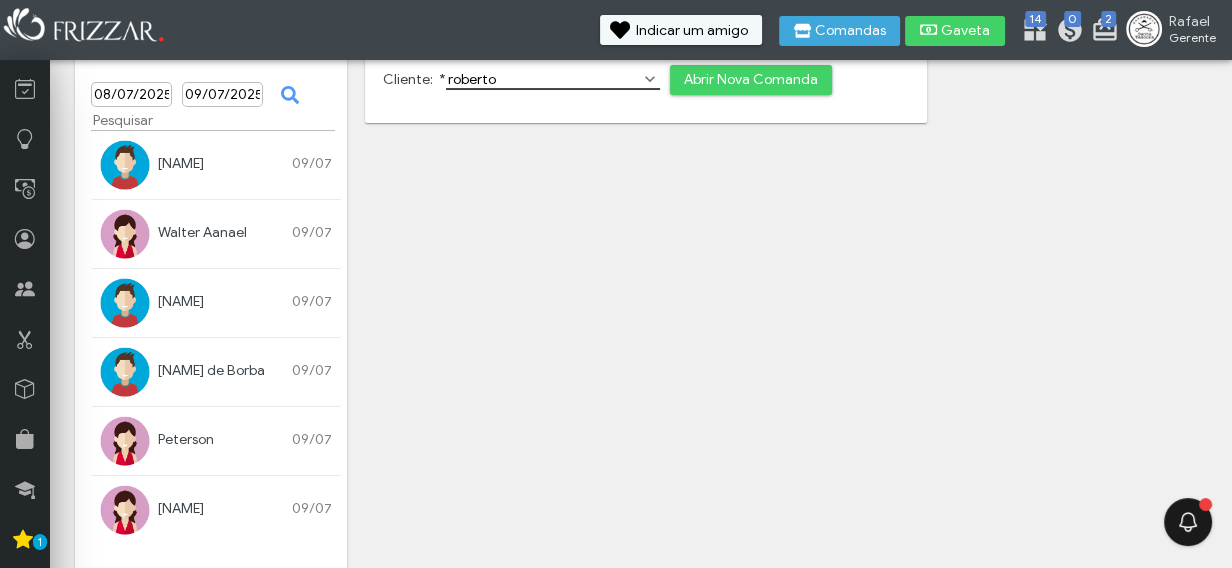 scroll, scrollTop: 0, scrollLeft: 0, axis: both 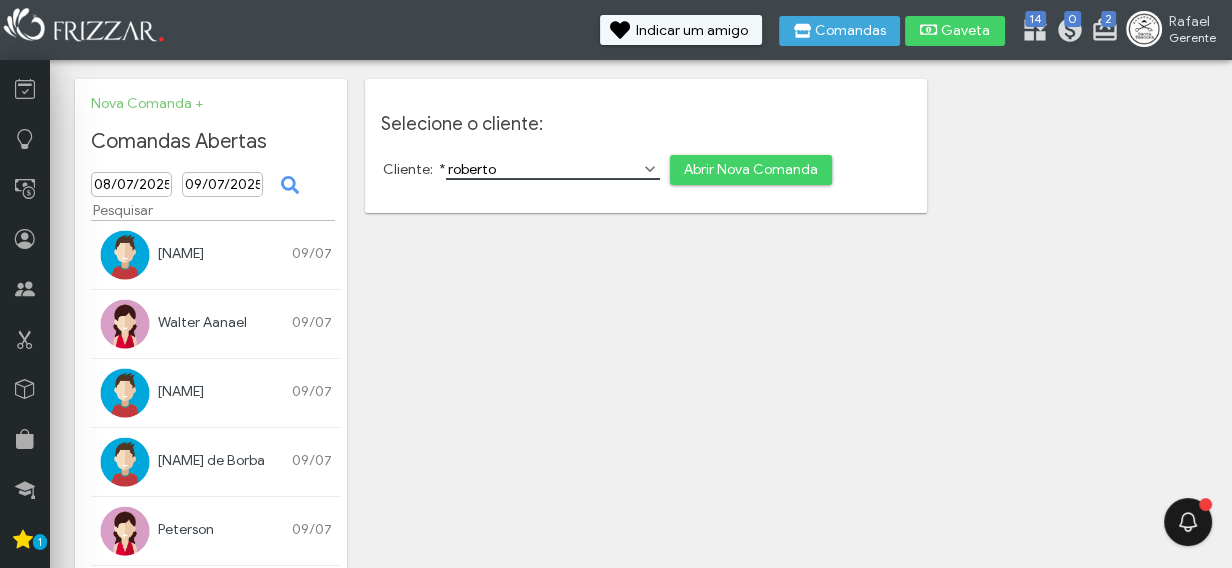 click on "roberto" at bounding box center [553, 169] 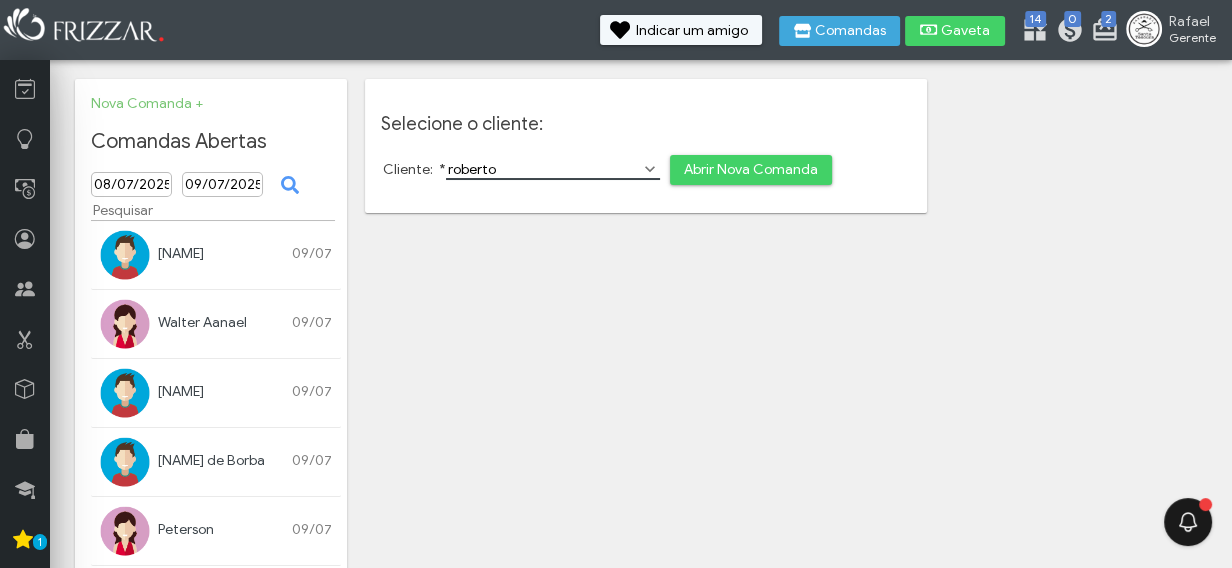 click on "roberto" at bounding box center (553, 169) 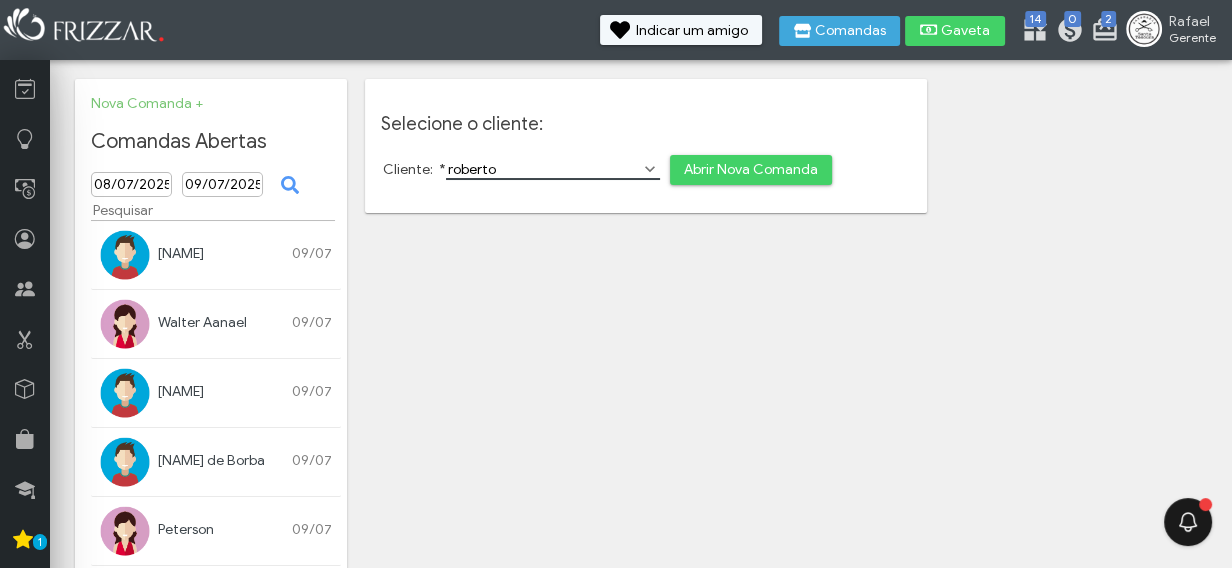 click on "roberto" at bounding box center [553, 169] 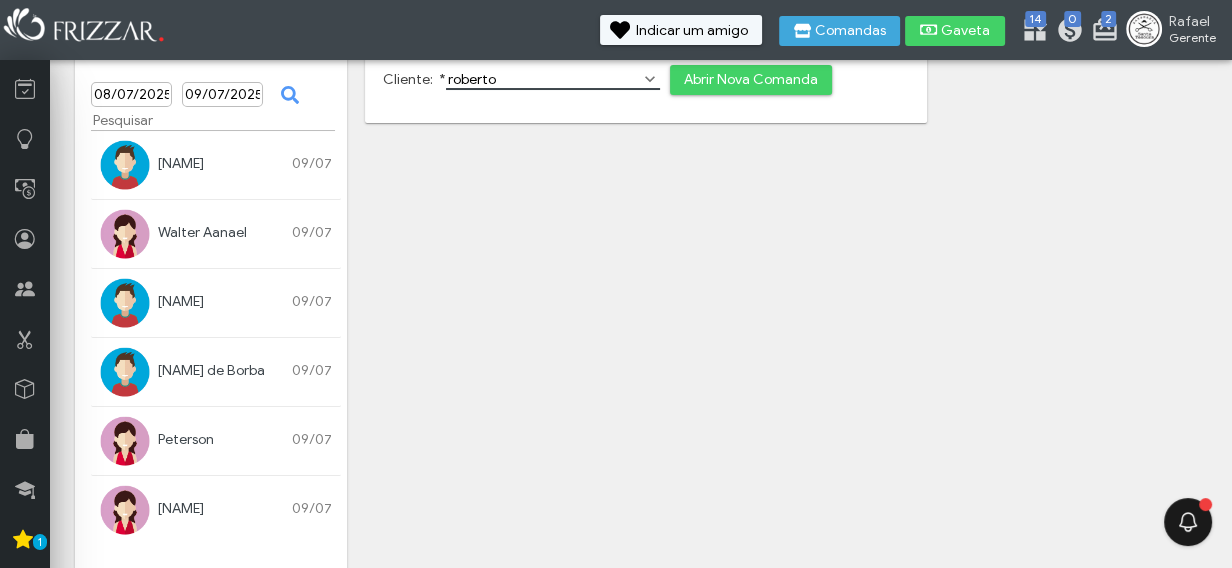 scroll, scrollTop: 0, scrollLeft: 0, axis: both 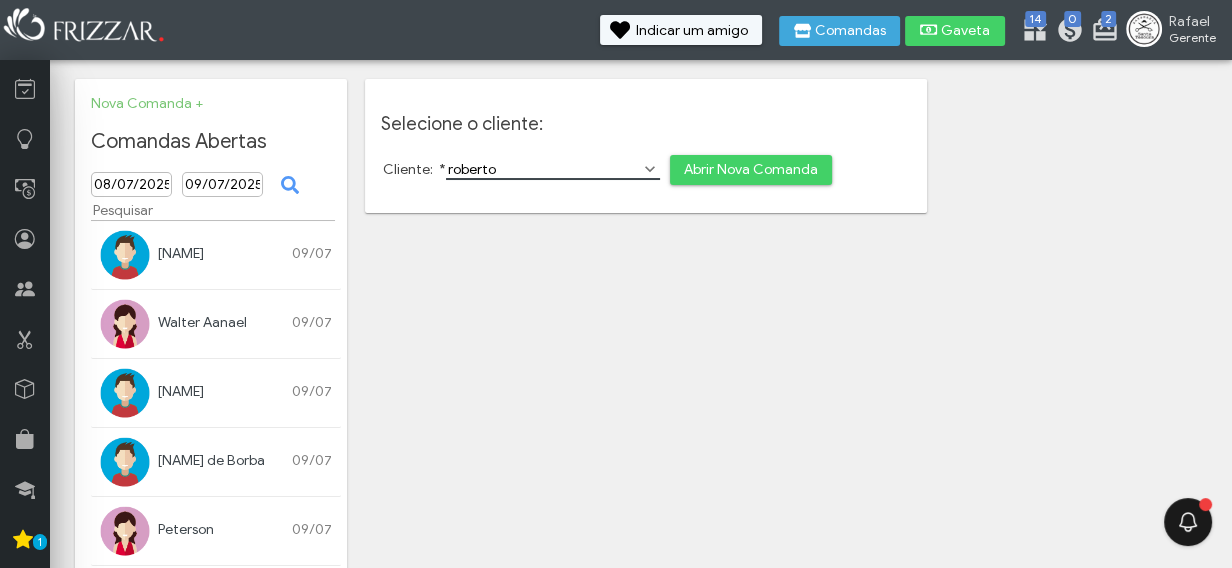 click on "roberto" at bounding box center [553, 169] 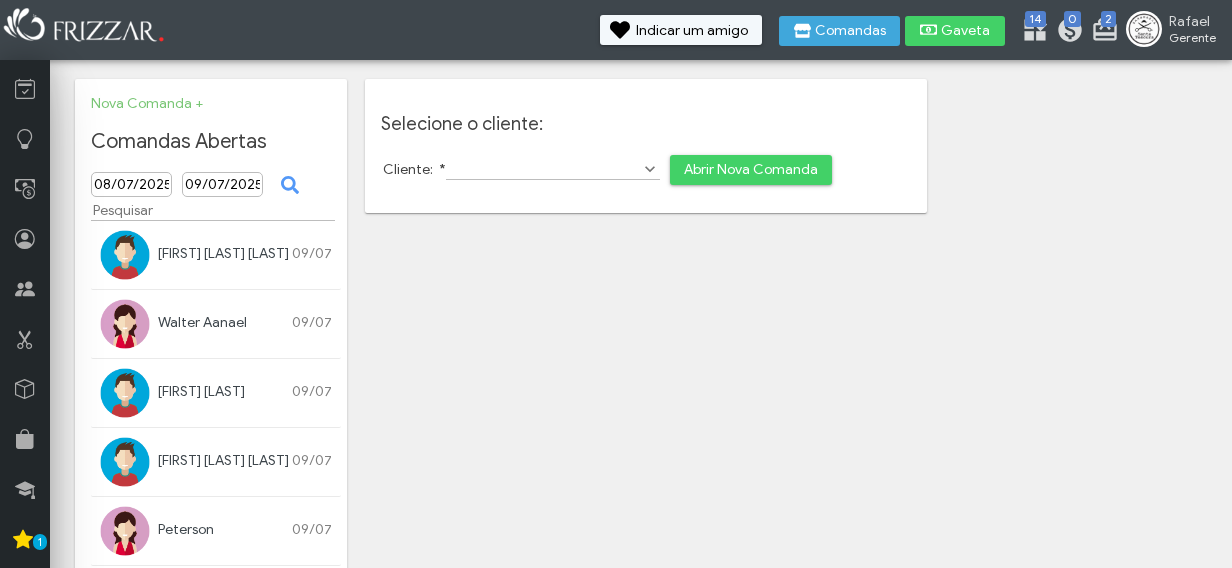 scroll, scrollTop: 0, scrollLeft: 0, axis: both 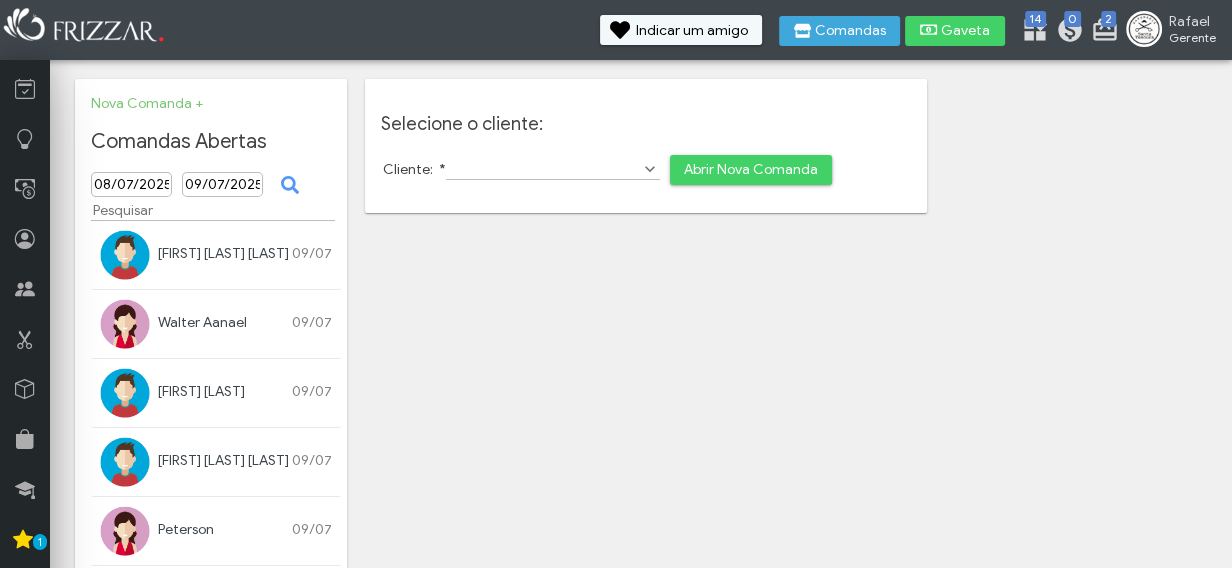click on "Cliente: *" at bounding box center (553, 169) 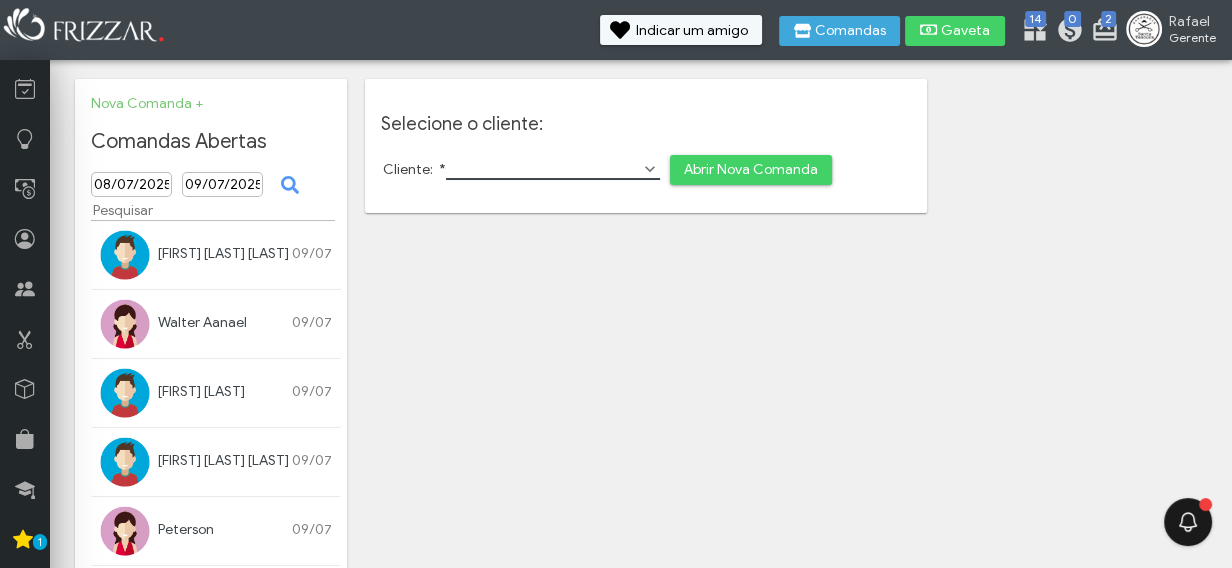 click on "Abrir Nova Comanda" at bounding box center [751, 170] 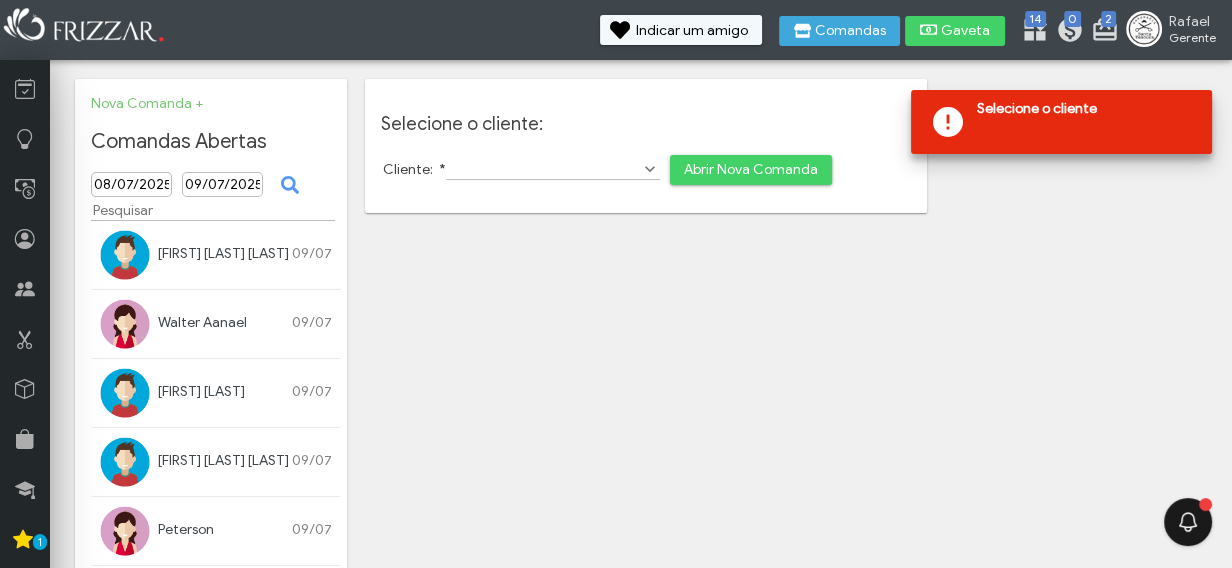 click on "Cliente: *" at bounding box center [553, 169] 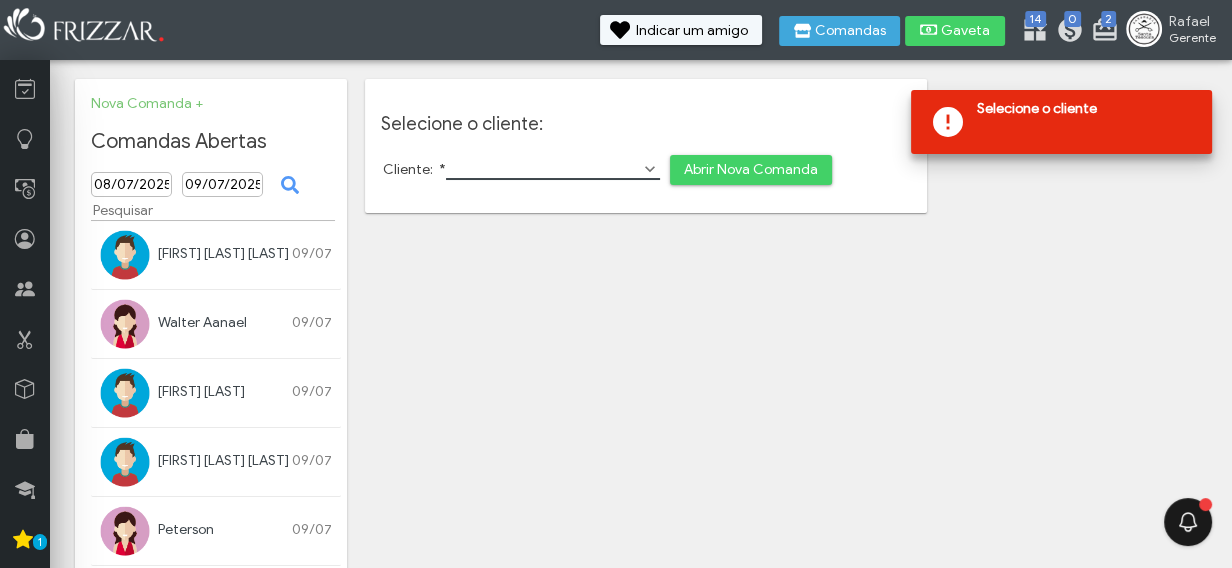 click at bounding box center [650, 169] 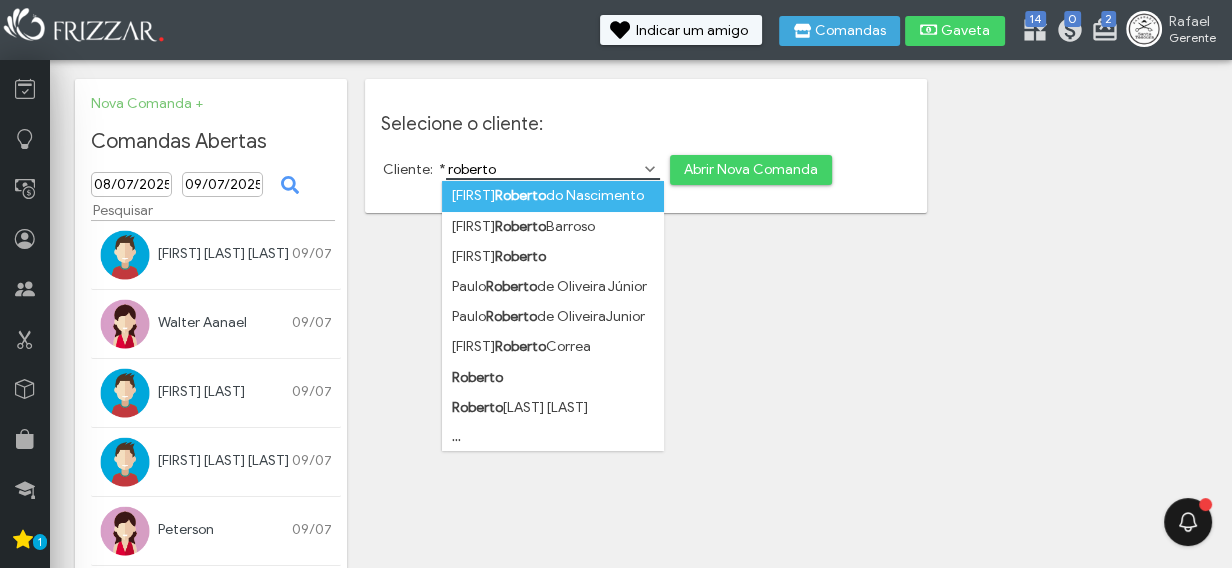 type on "roberto" 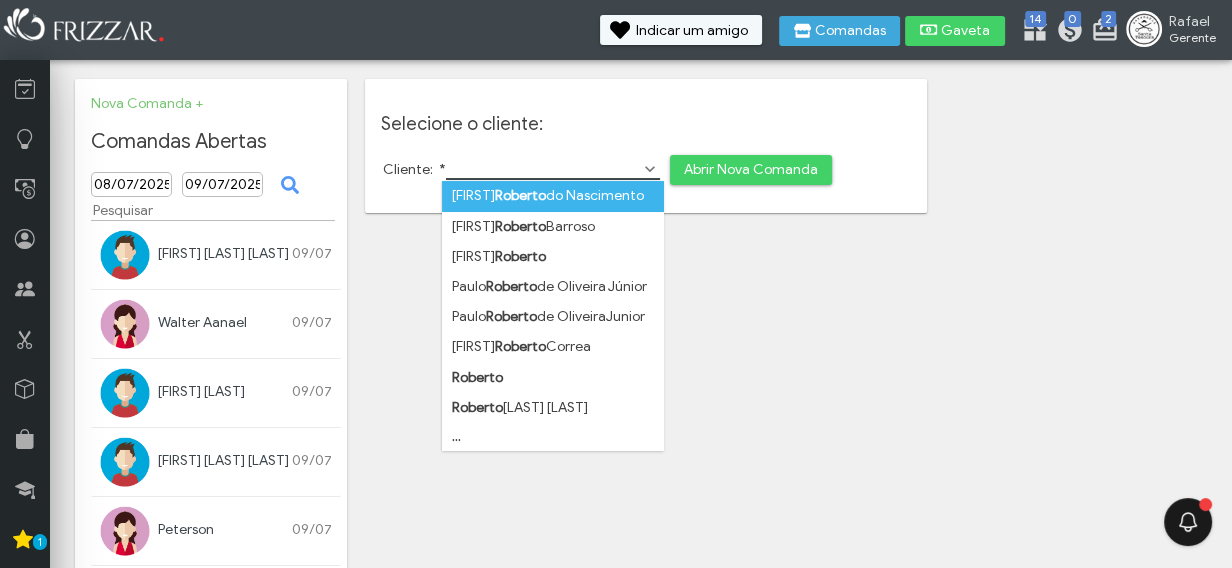click on "Selecione o cliente: Cliente: *   9 results are available, use up and down arrow keys to navigate Abrir Nova Comanda" at bounding box center (646, 154) 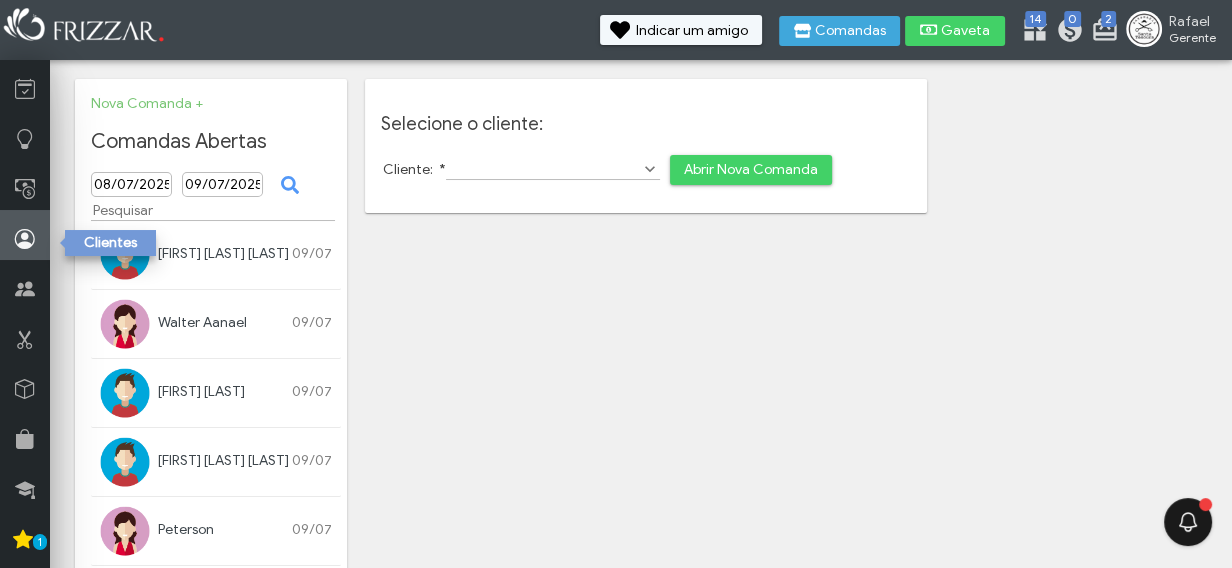 click at bounding box center [25, 239] 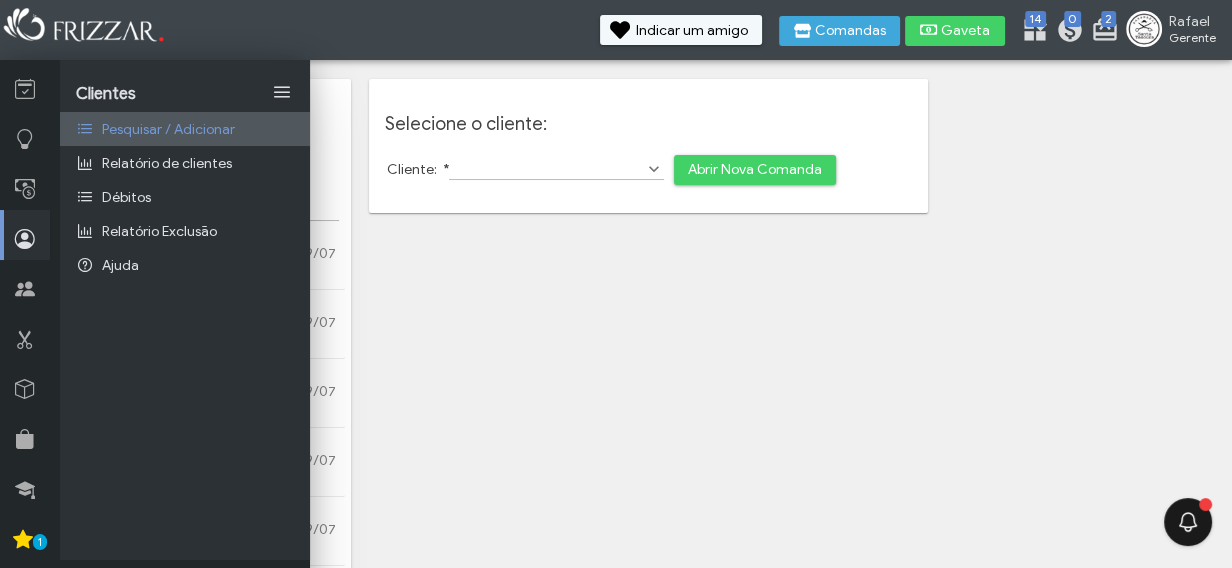 click on "Pesquisar / Adicionar" at bounding box center [168, 129] 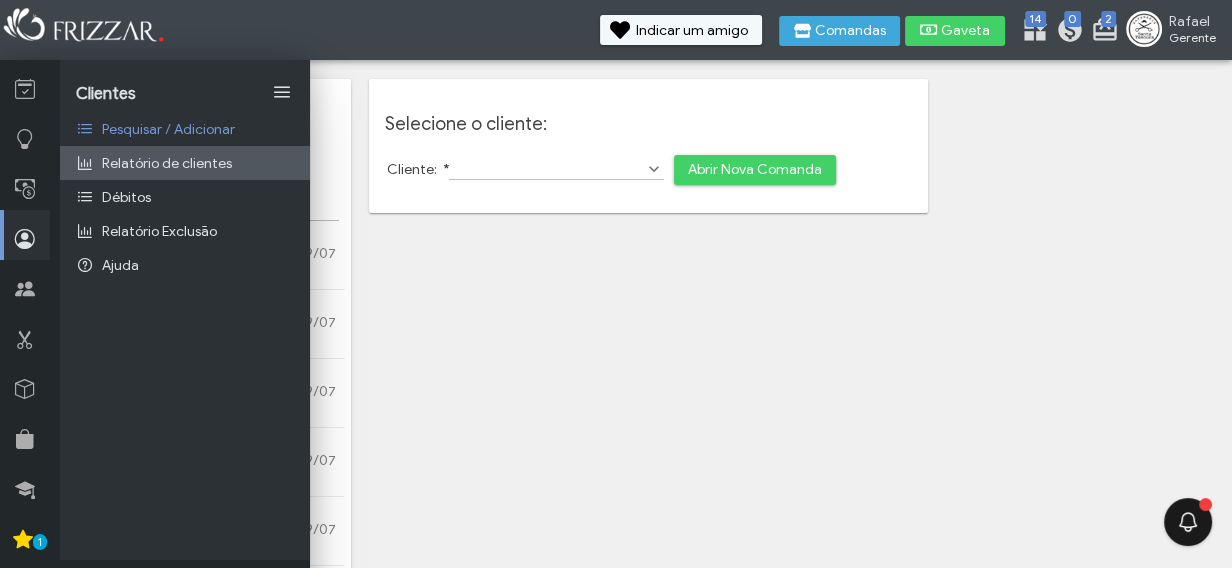 click on "Relatório de clientes" at bounding box center [167, 163] 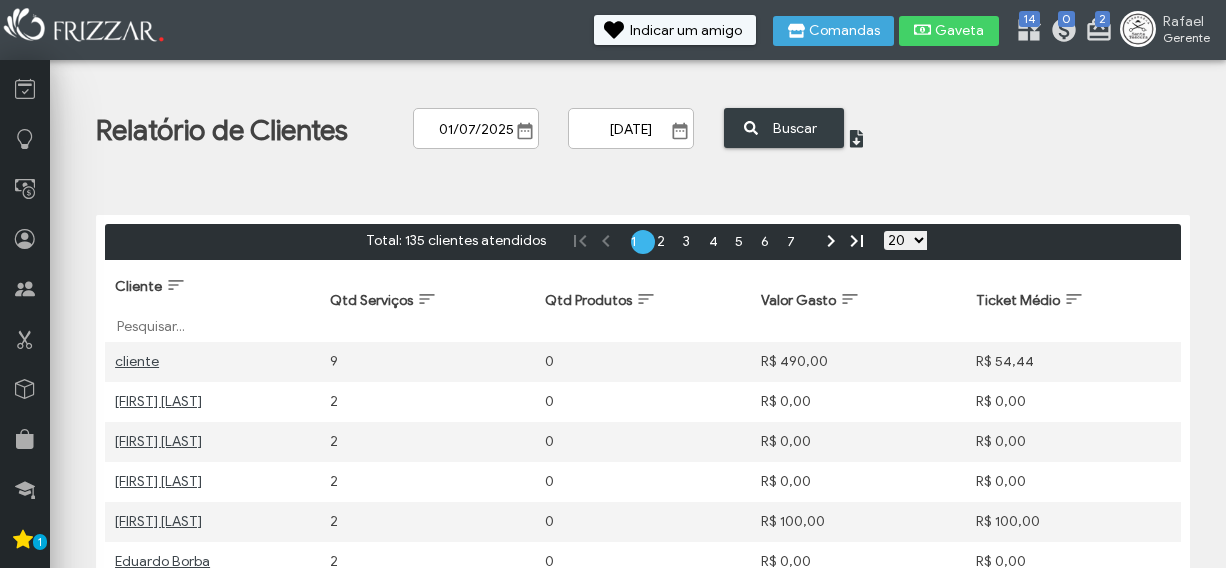 scroll, scrollTop: 0, scrollLeft: 0, axis: both 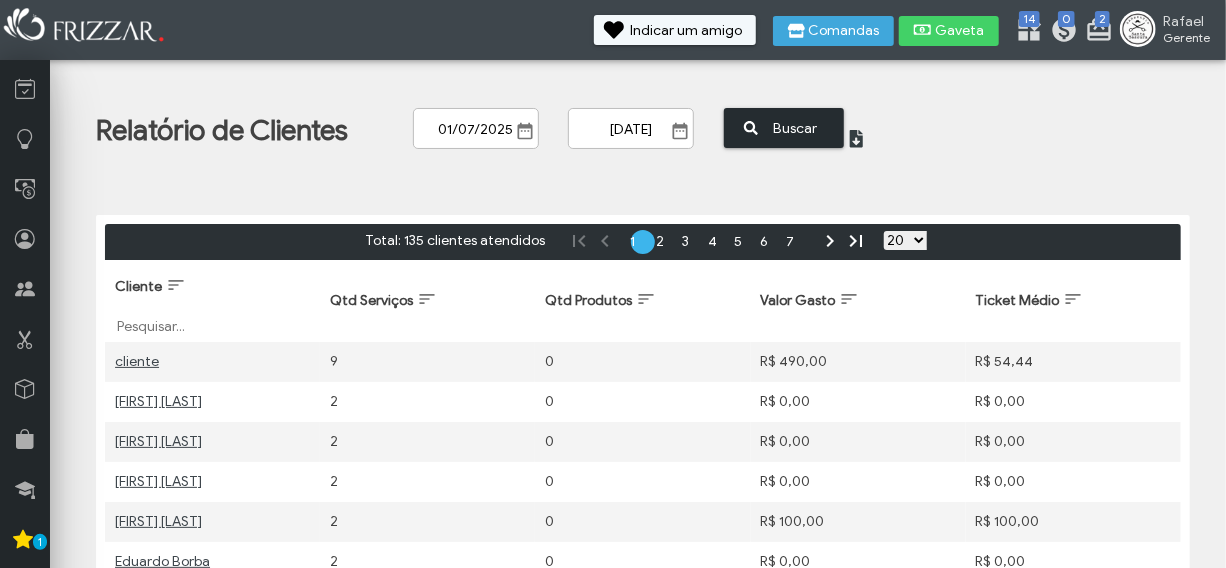 click at bounding box center [751, 128] 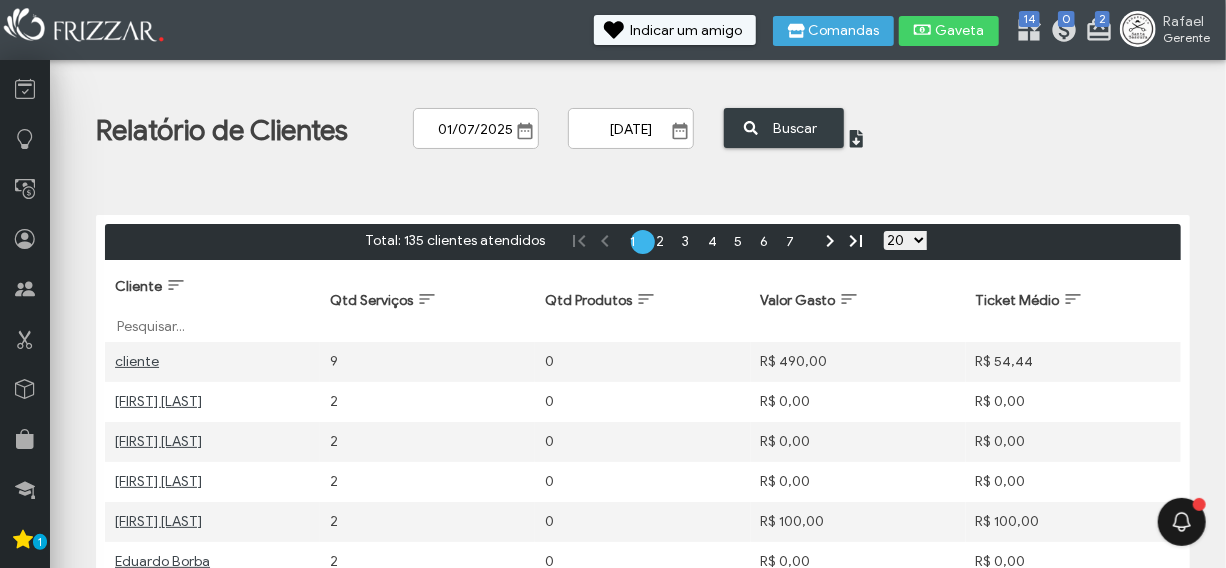 click on "Buscar" at bounding box center (795, 128) 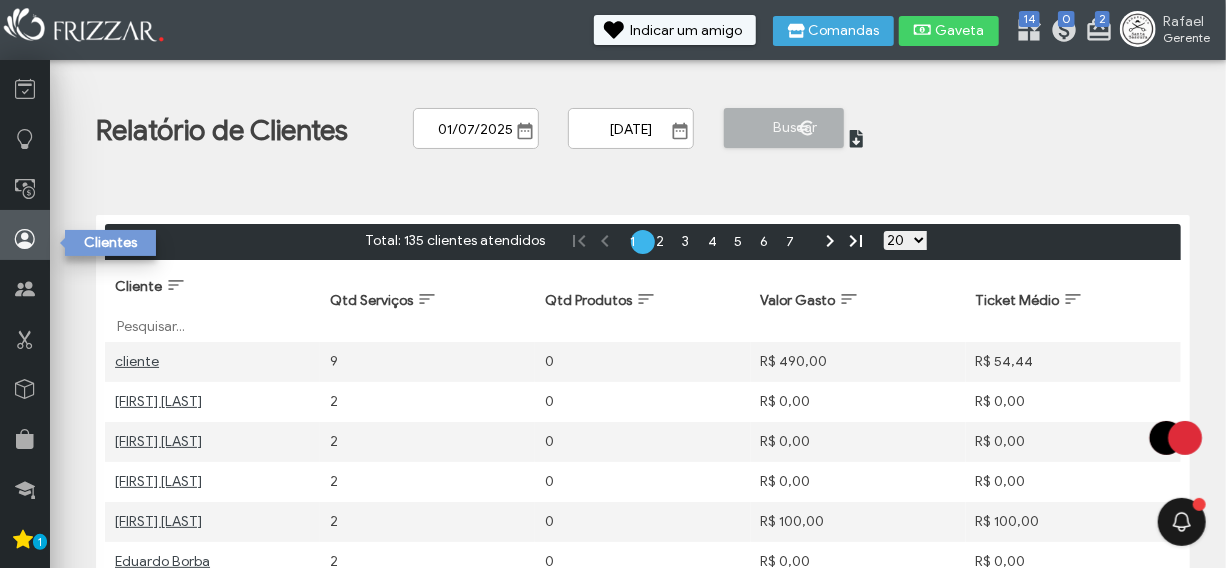 click at bounding box center [25, 239] 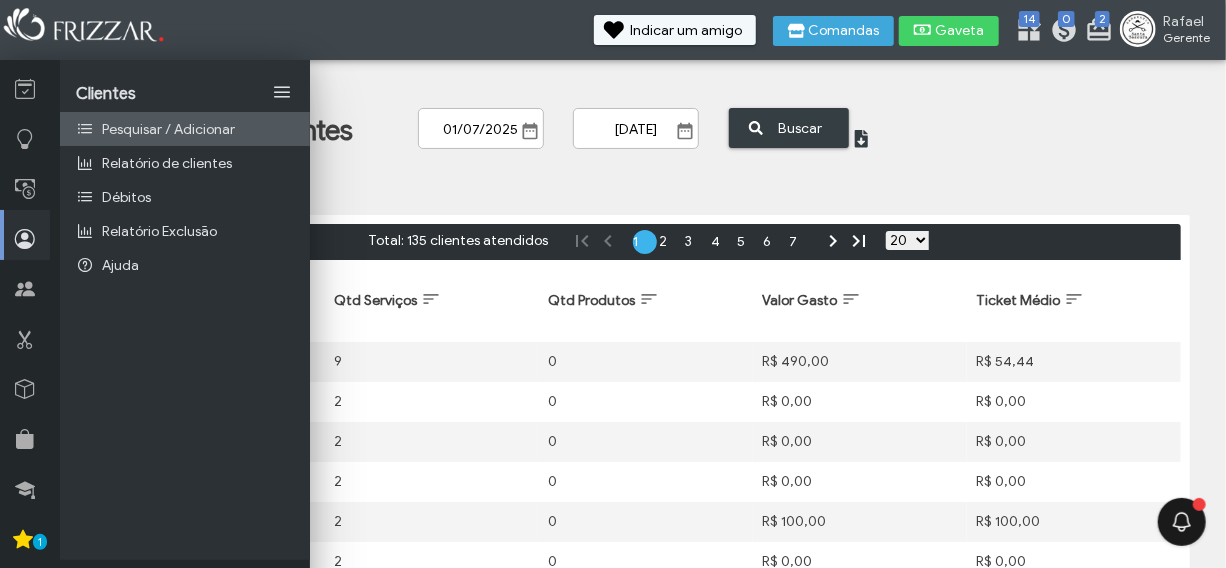 click on "Pesquisar / Adicionar" at bounding box center [185, 129] 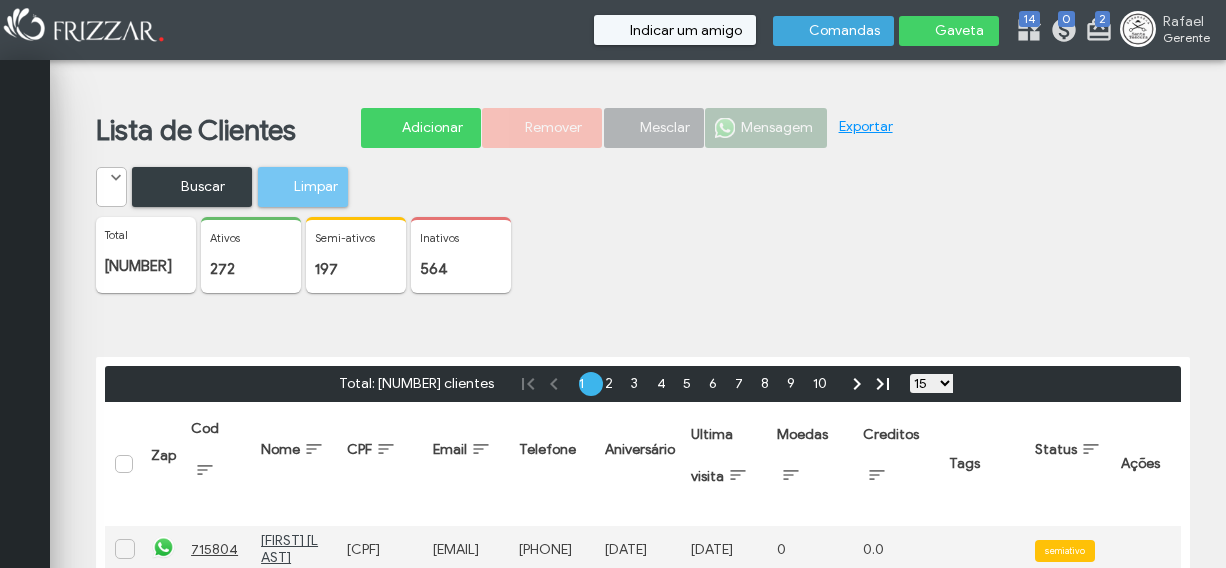 scroll, scrollTop: 0, scrollLeft: 0, axis: both 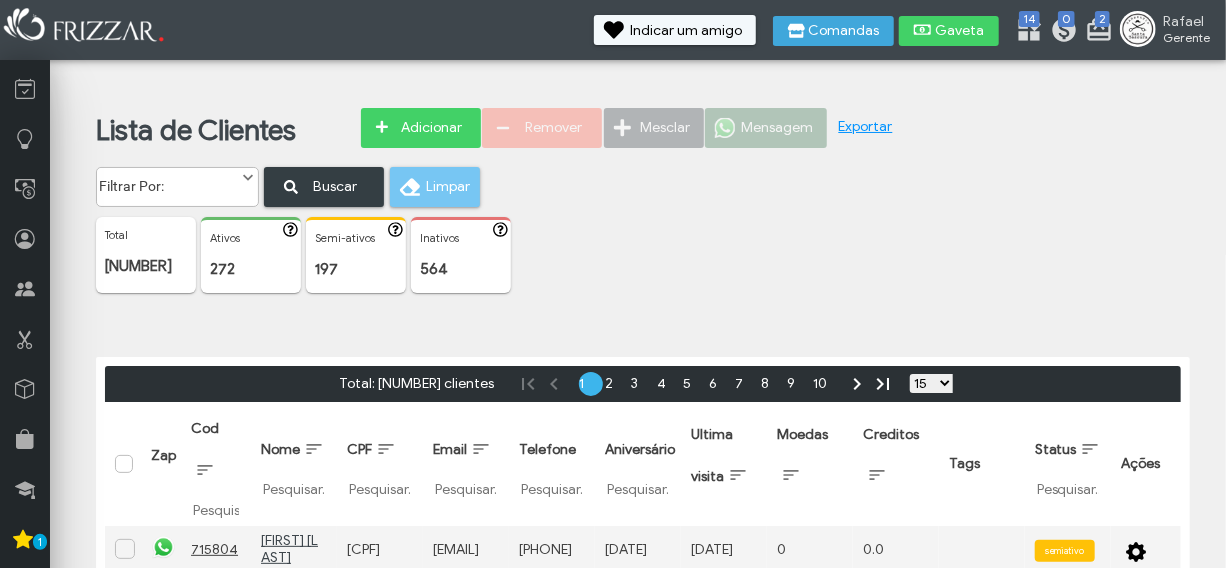 click at bounding box center [291, 187] 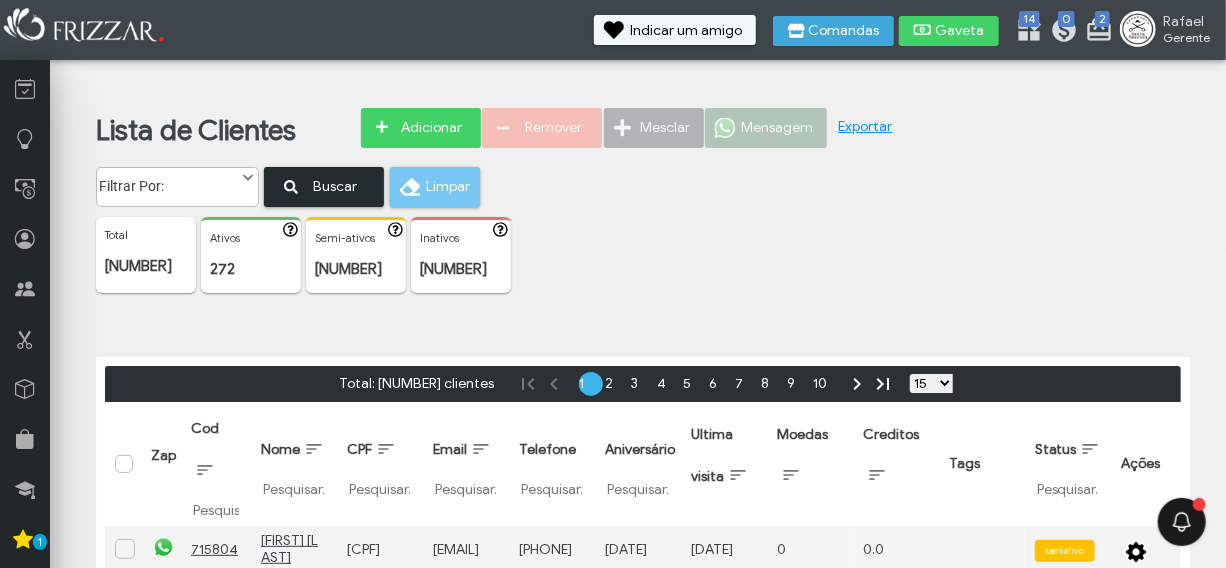 click on "Buscar" at bounding box center [335, 186] 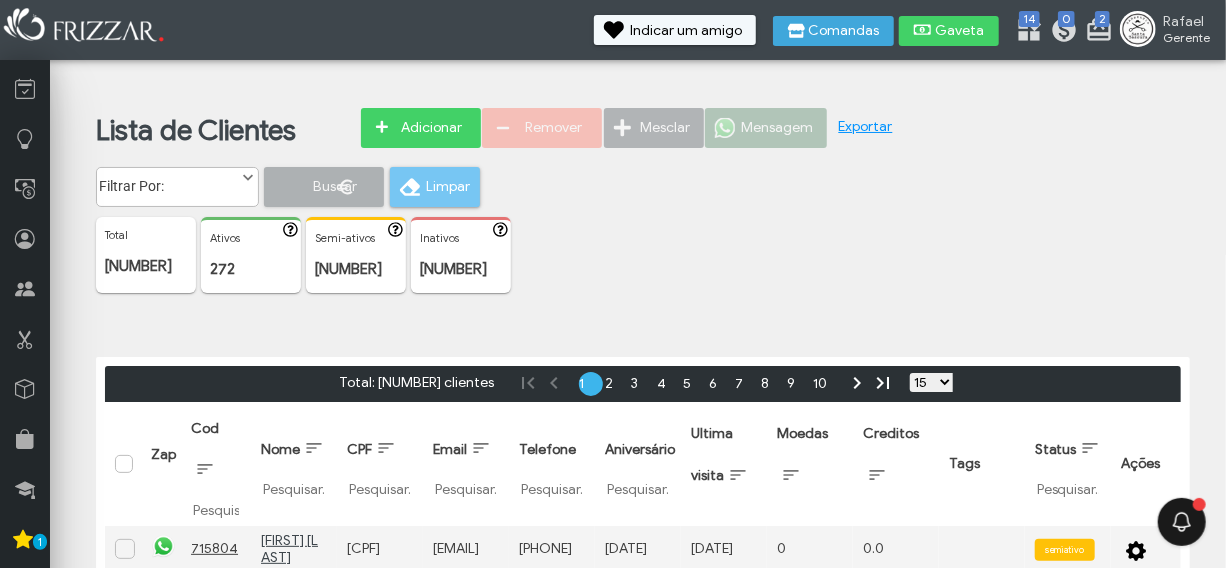 click at bounding box center [248, 178] 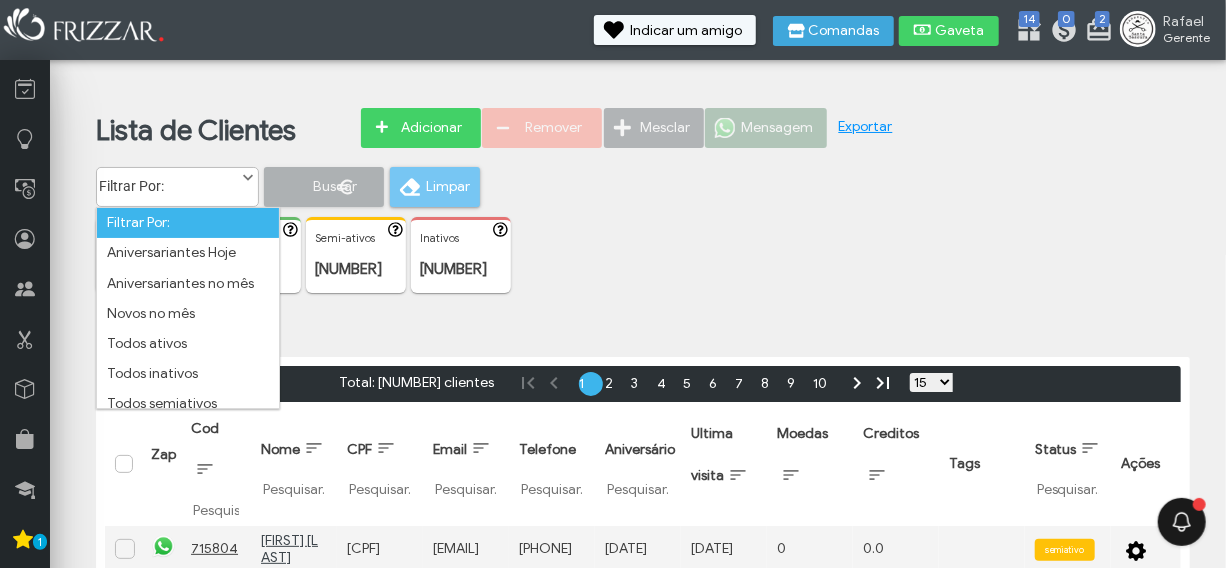 click on "Filtrar Por: Aniversariantes Hoje Aniversariantes no mês Novos no mês Todos ativos Todos inativos Todos semiativos Data ultima visita Data de cadastro Data Aniversário Filtrar Por:
Buscar Limpar" at bounding box center (658, 187) 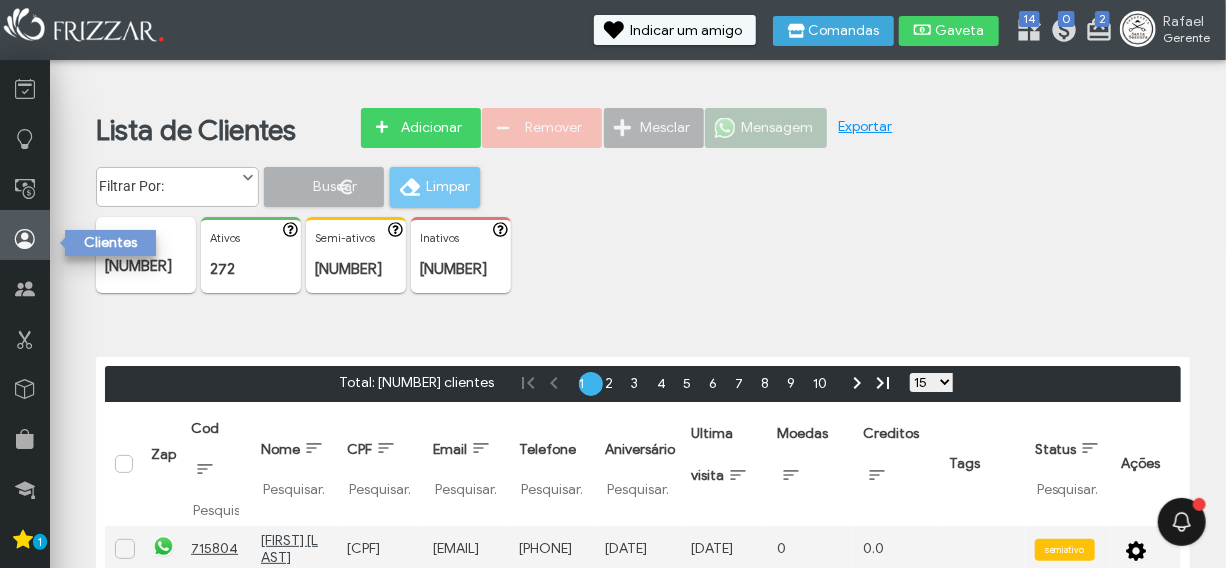 click at bounding box center [25, 239] 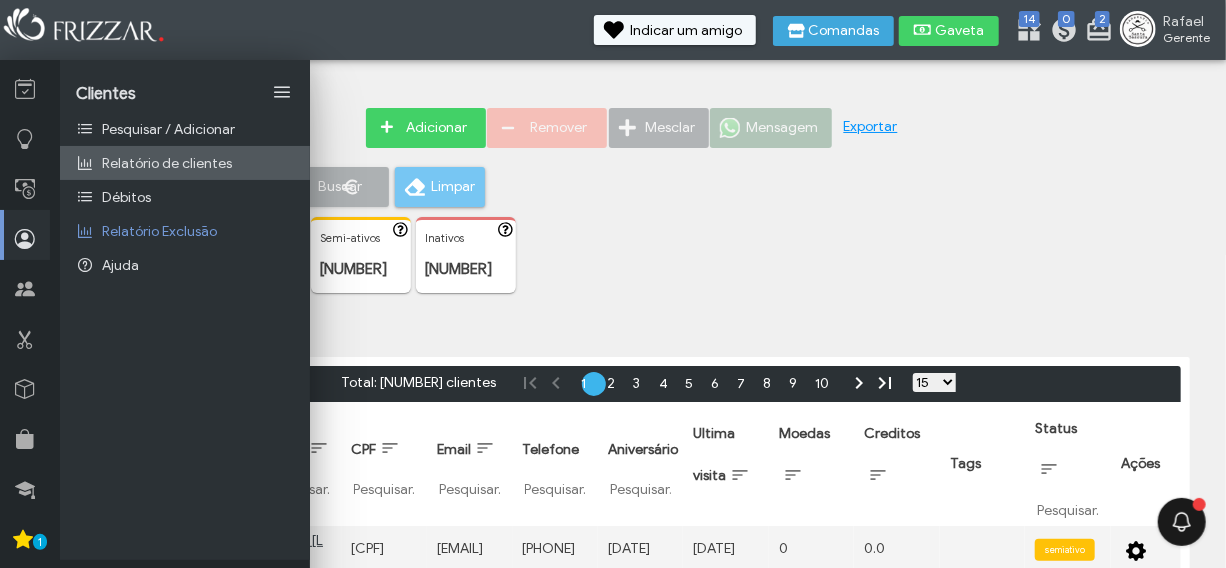 click on "Relatório de clientes" at bounding box center (185, 163) 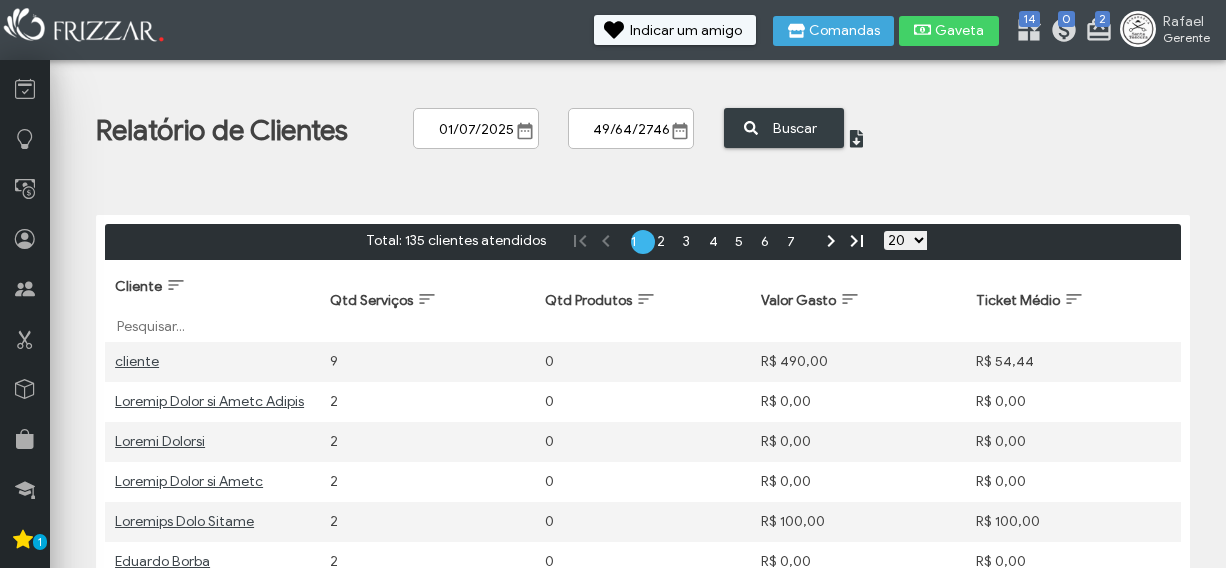 scroll, scrollTop: 0, scrollLeft: 0, axis: both 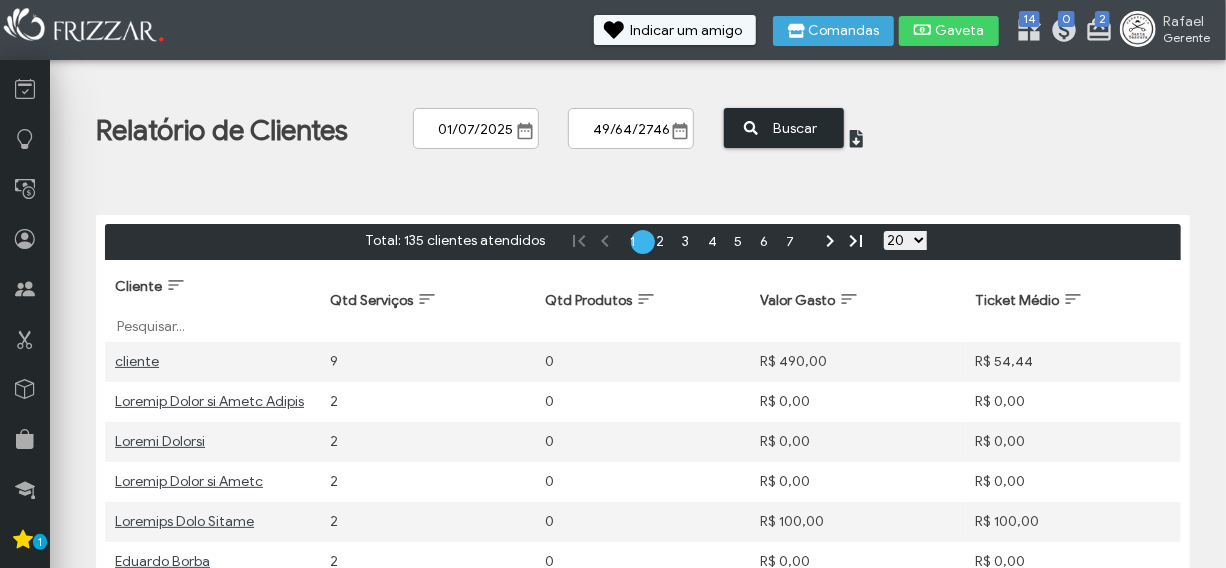 click on "Buscar" at bounding box center [795, 128] 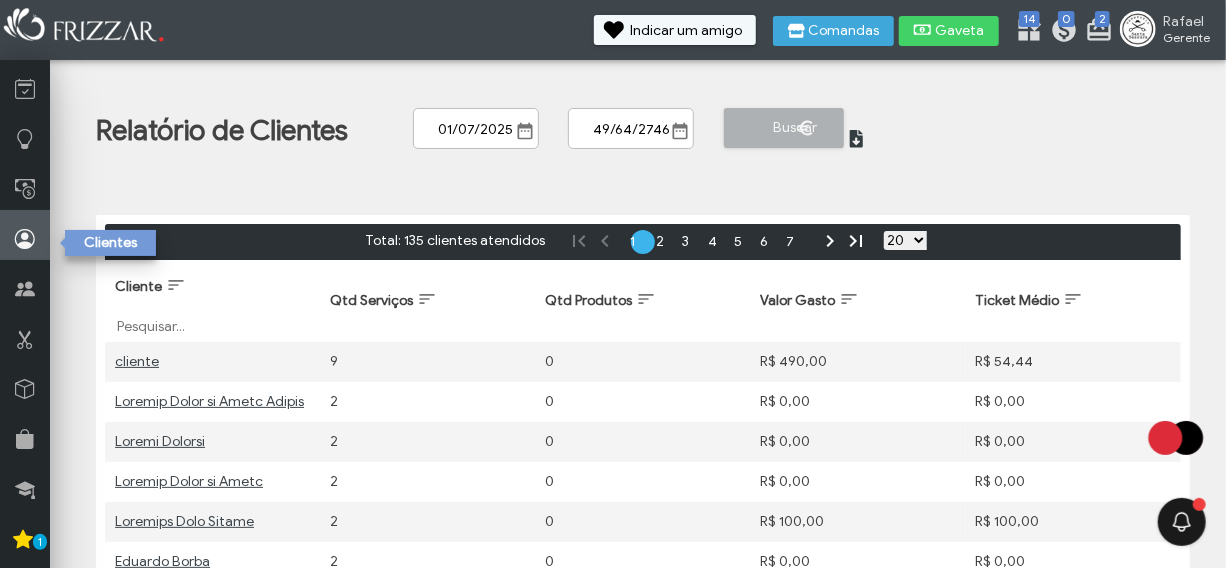 click at bounding box center [25, 235] 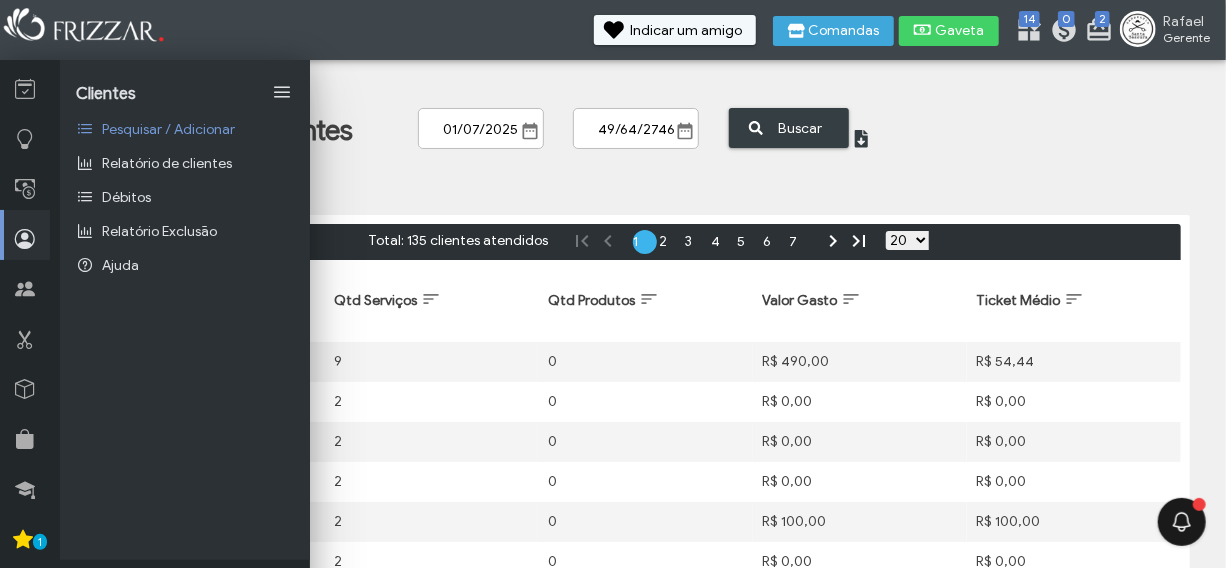 click on "Clientes" at bounding box center [185, 82] 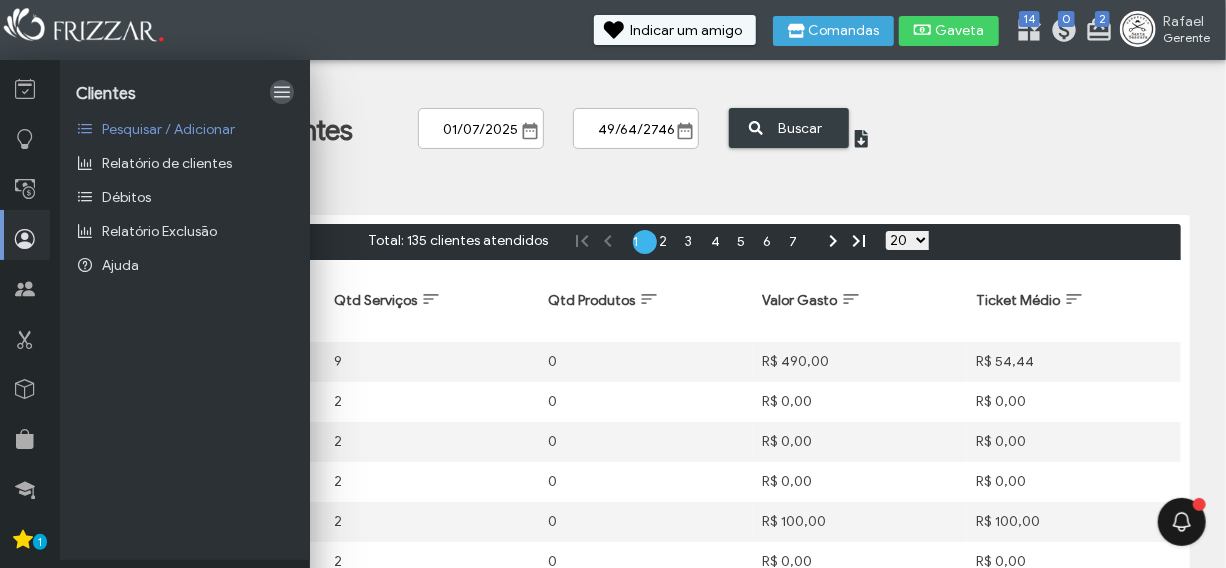 click at bounding box center [282, 92] 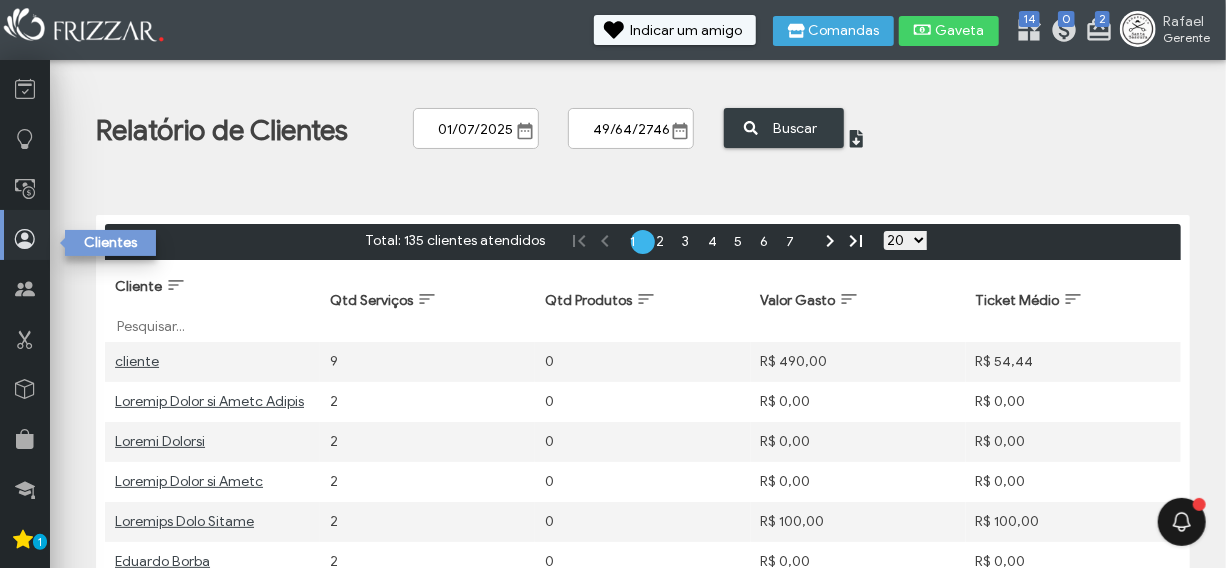 click at bounding box center [25, 239] 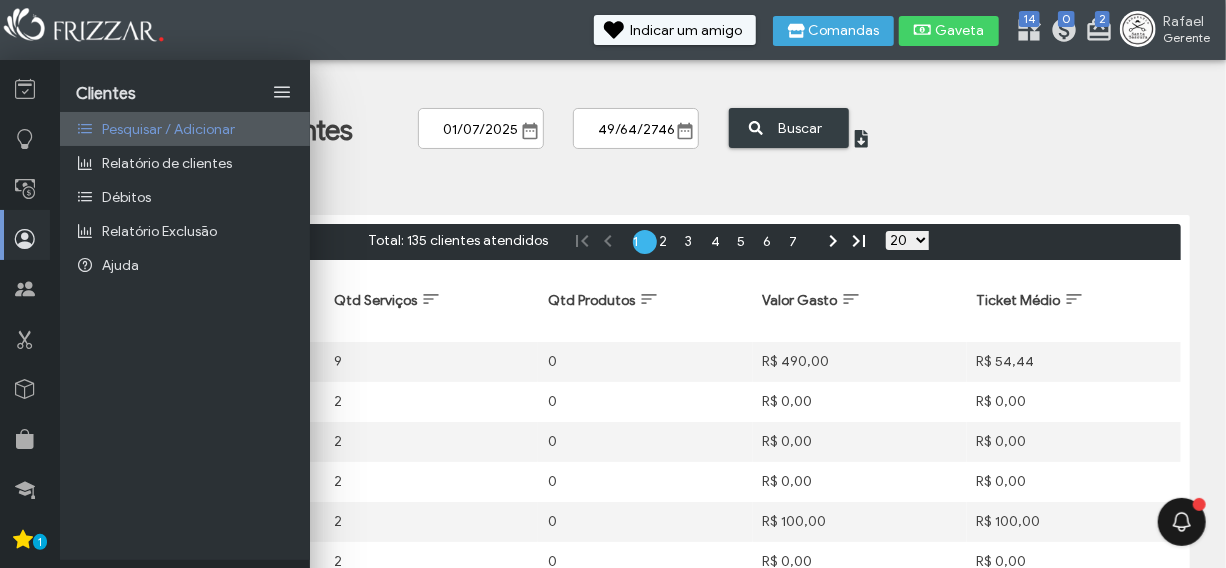 click on "Pesquisar / Adicionar" at bounding box center (168, 129) 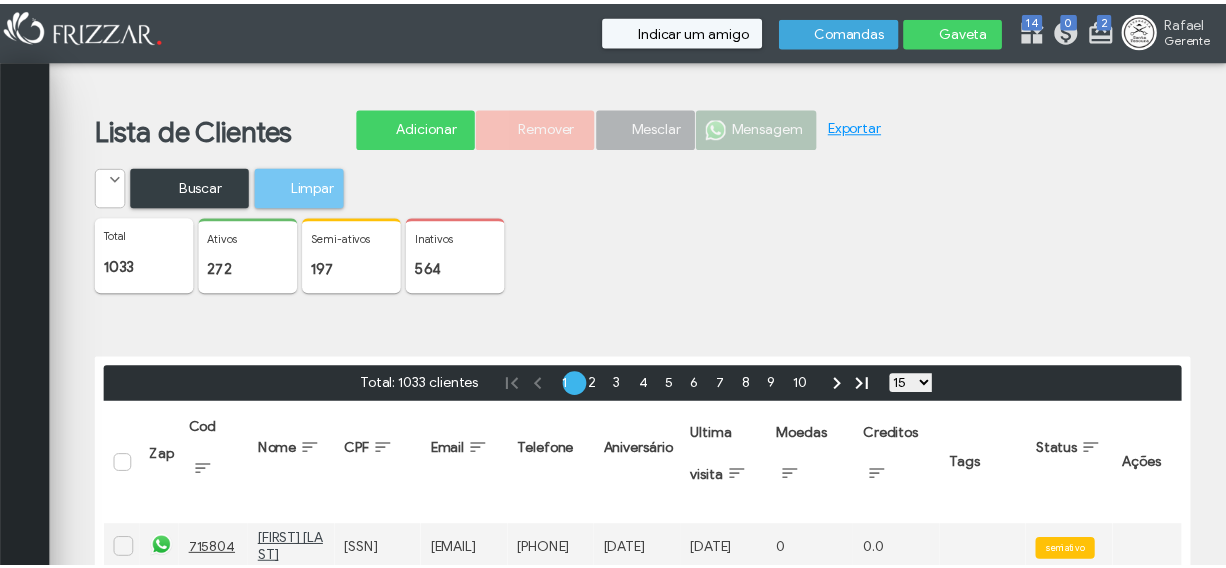 scroll, scrollTop: 0, scrollLeft: 0, axis: both 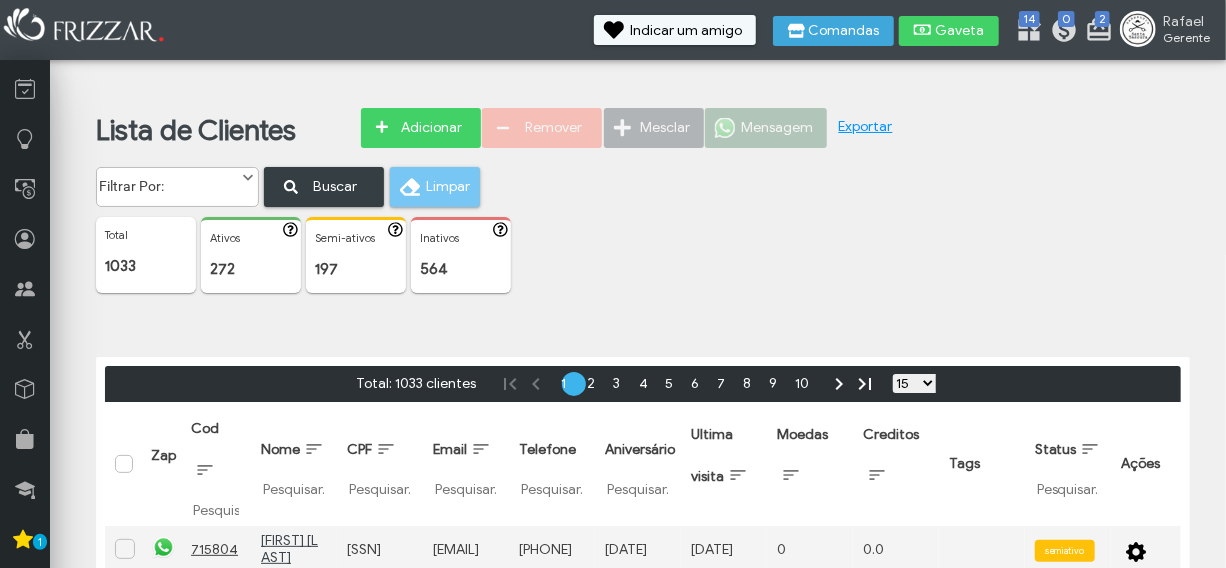 click on "Filtrar Por: Aniversariantes Hoje Aniversariantes no mês Novos no mês Todos ativos Todos inativos Todos semiativos Data ultima visita Data de cadastro Data Aniversário Filtrar Por:" at bounding box center [177, 187] 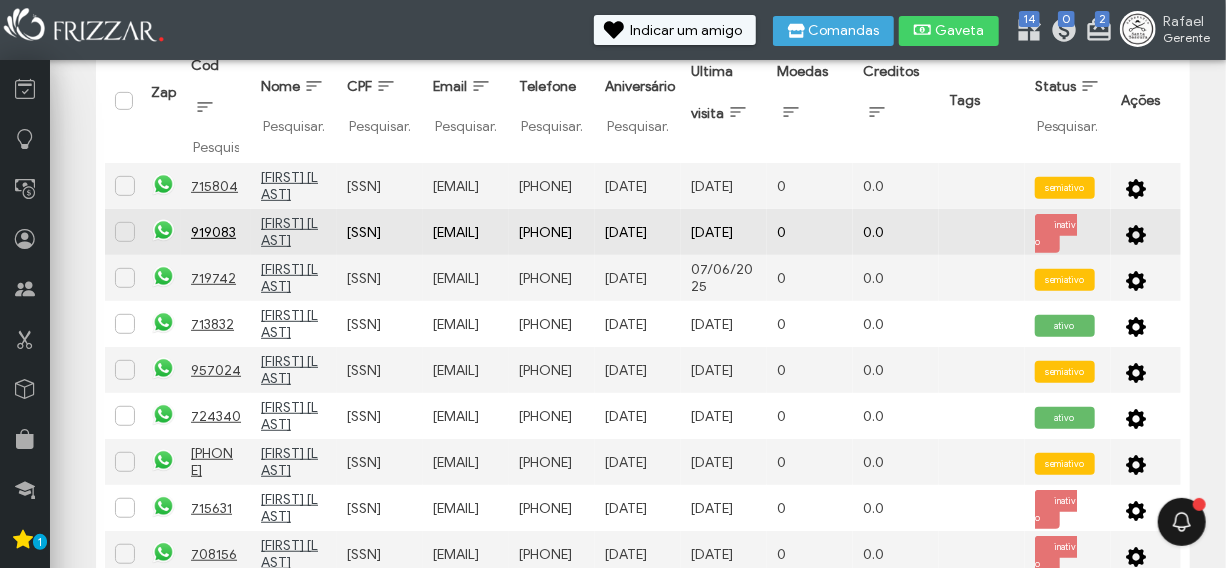 scroll, scrollTop: 0, scrollLeft: 0, axis: both 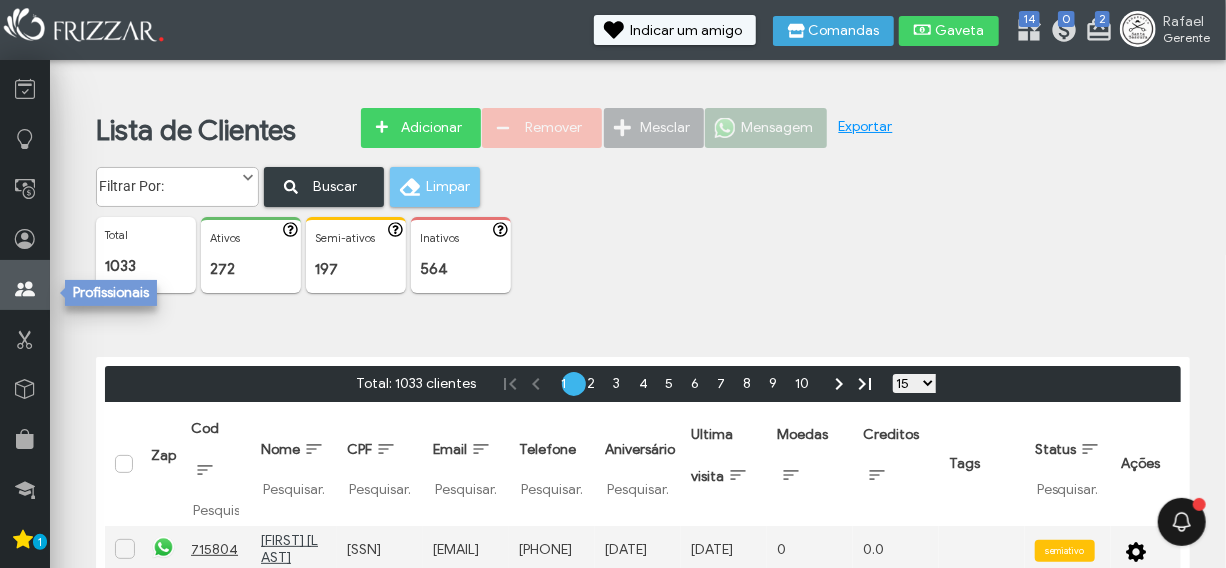 click at bounding box center (25, 285) 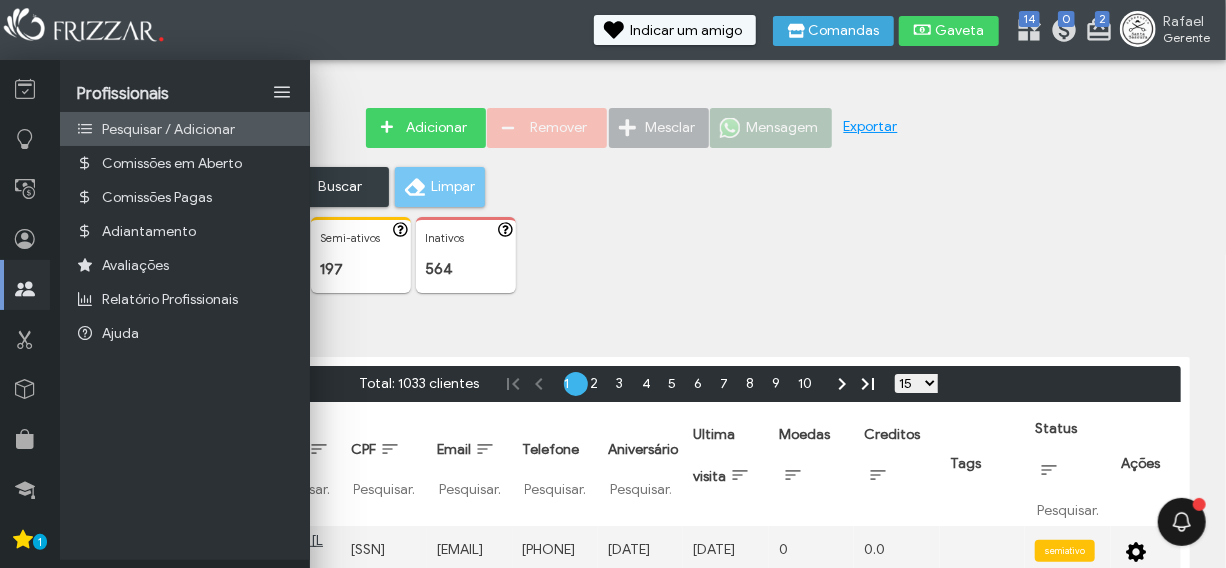 click on "Pesquisar / Adicionar" at bounding box center (168, 129) 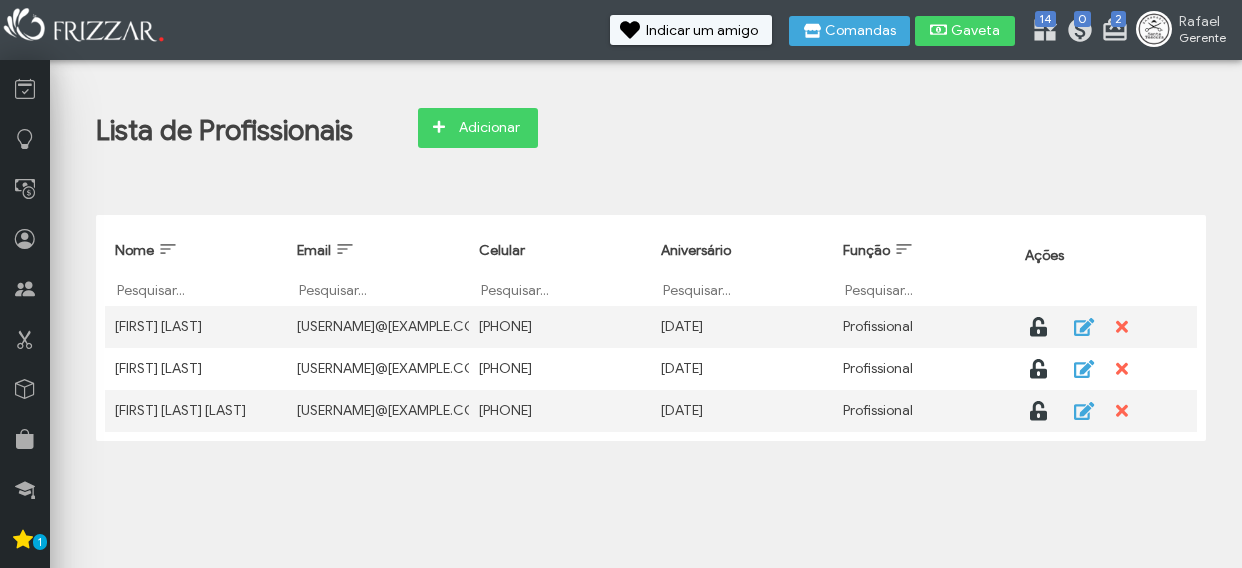 scroll, scrollTop: 0, scrollLeft: 0, axis: both 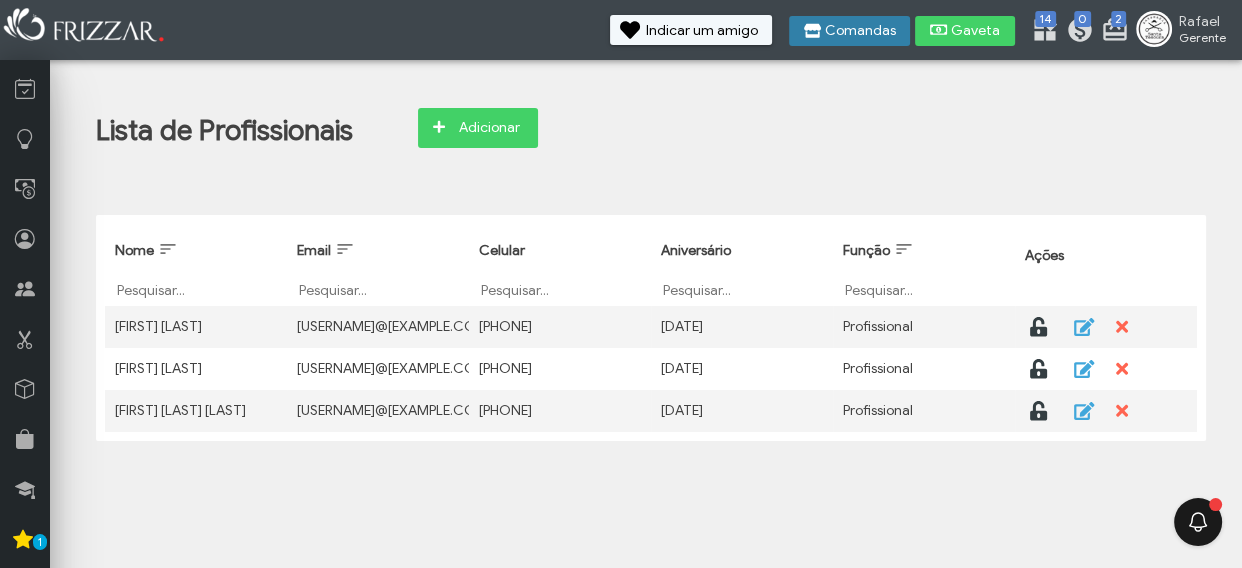 click on "Comandas" at bounding box center [849, 31] 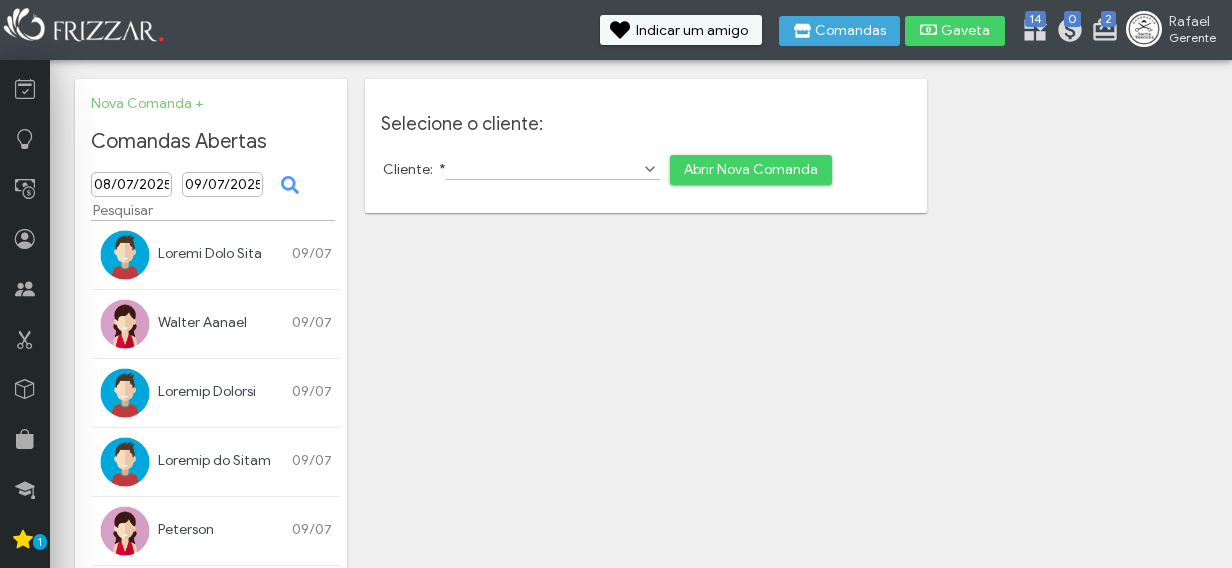 scroll, scrollTop: 0, scrollLeft: 0, axis: both 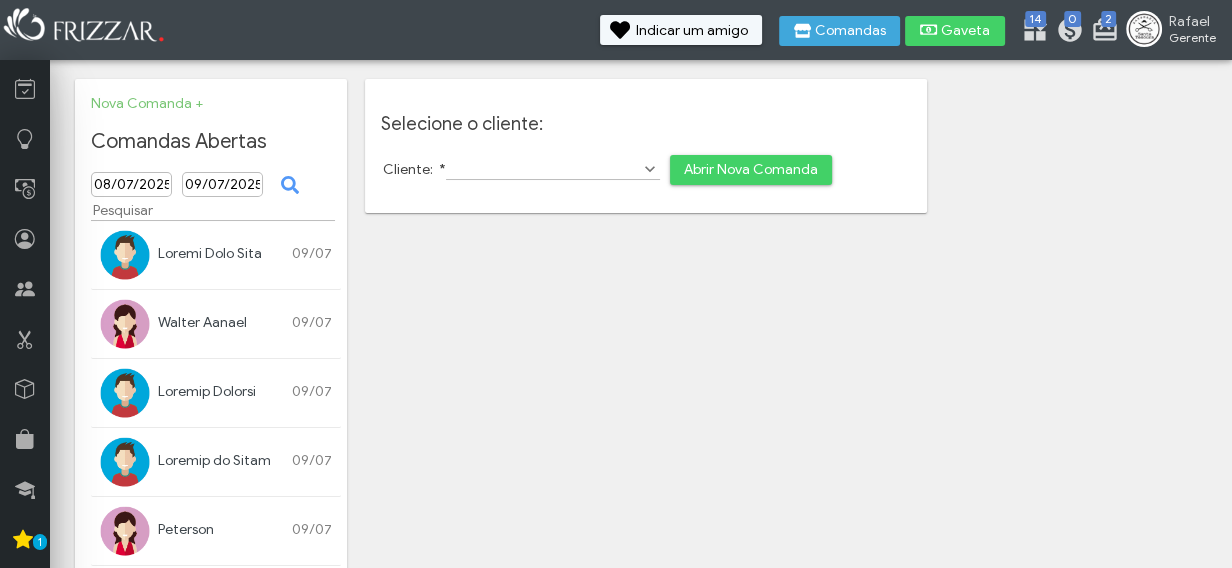 click on "Cliente: *" at bounding box center (553, 169) 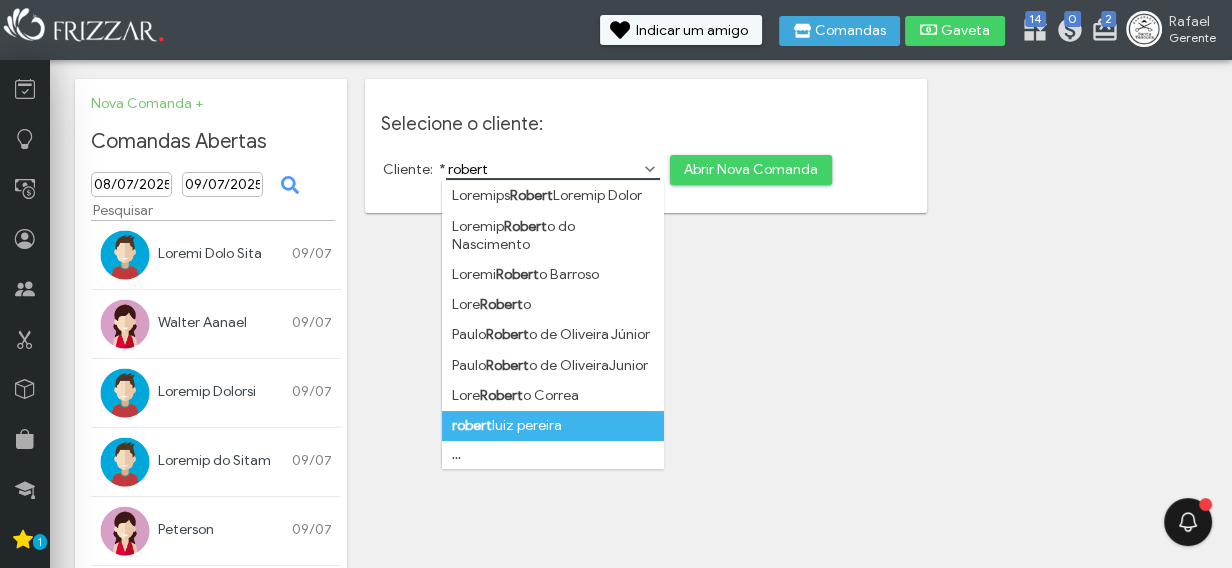 type on "robert" 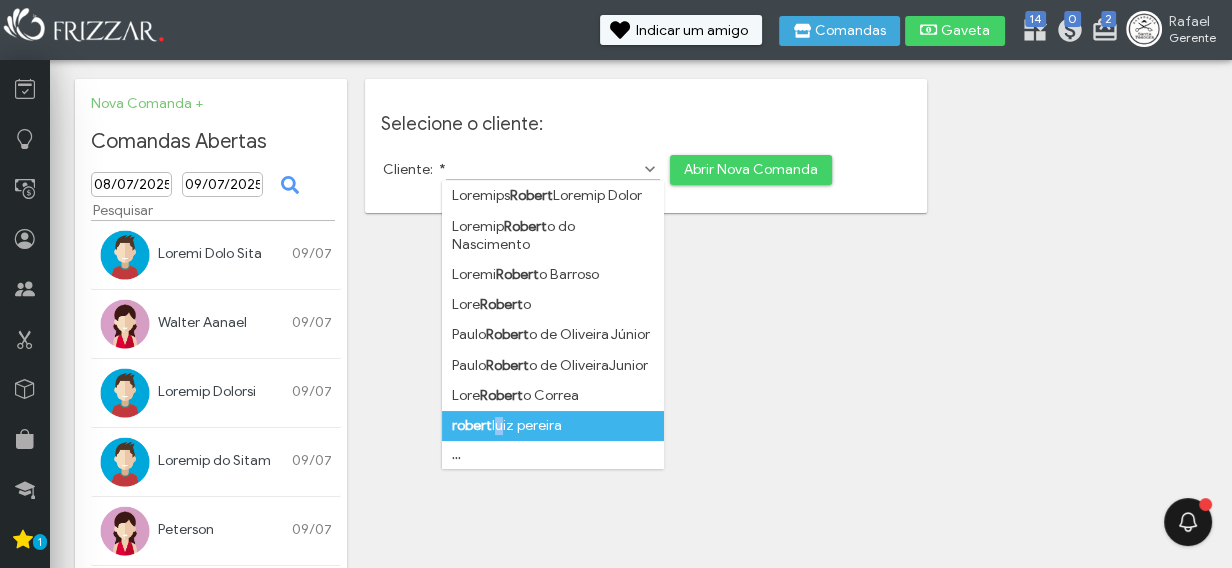 click on "loremi  dolo sitamet" at bounding box center [553, 426] 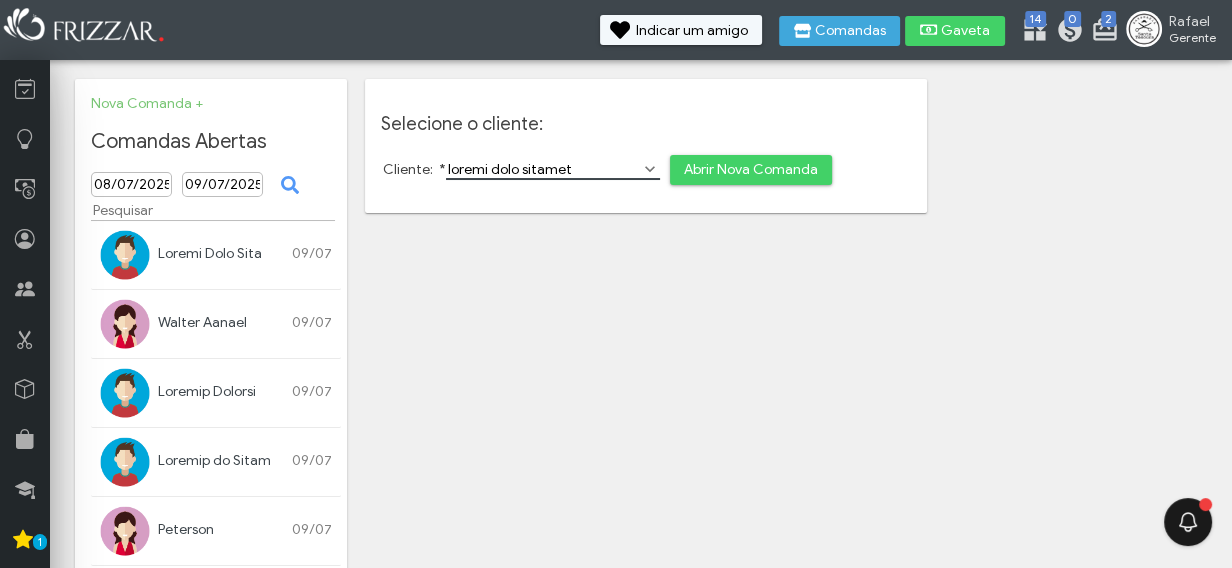 click on "Abrir Nova Comanda" at bounding box center (751, 170) 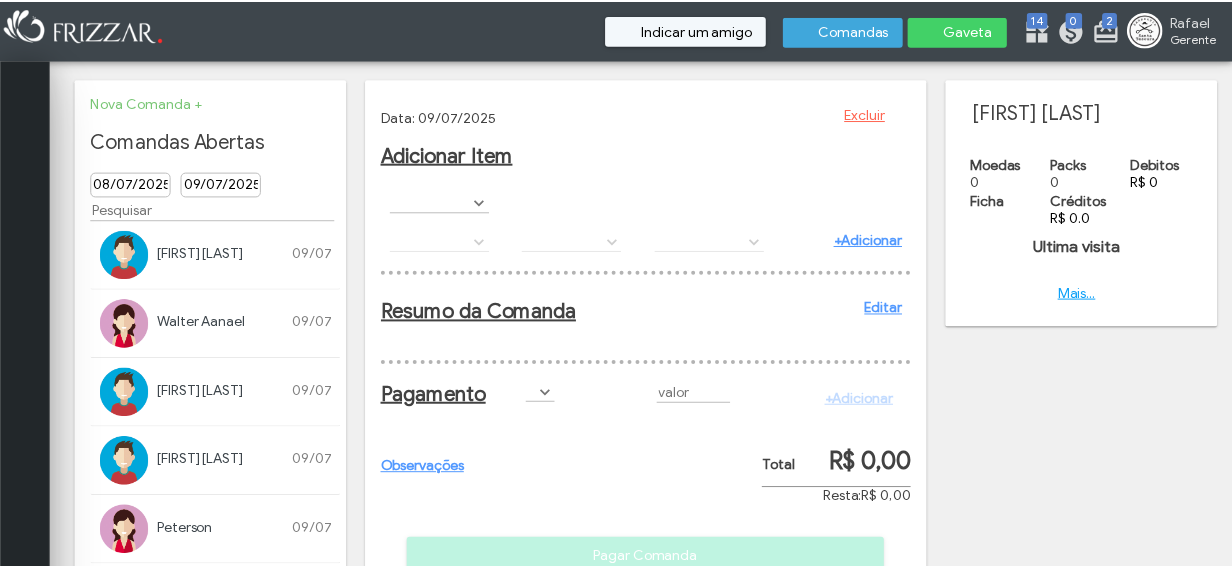 scroll, scrollTop: 0, scrollLeft: 0, axis: both 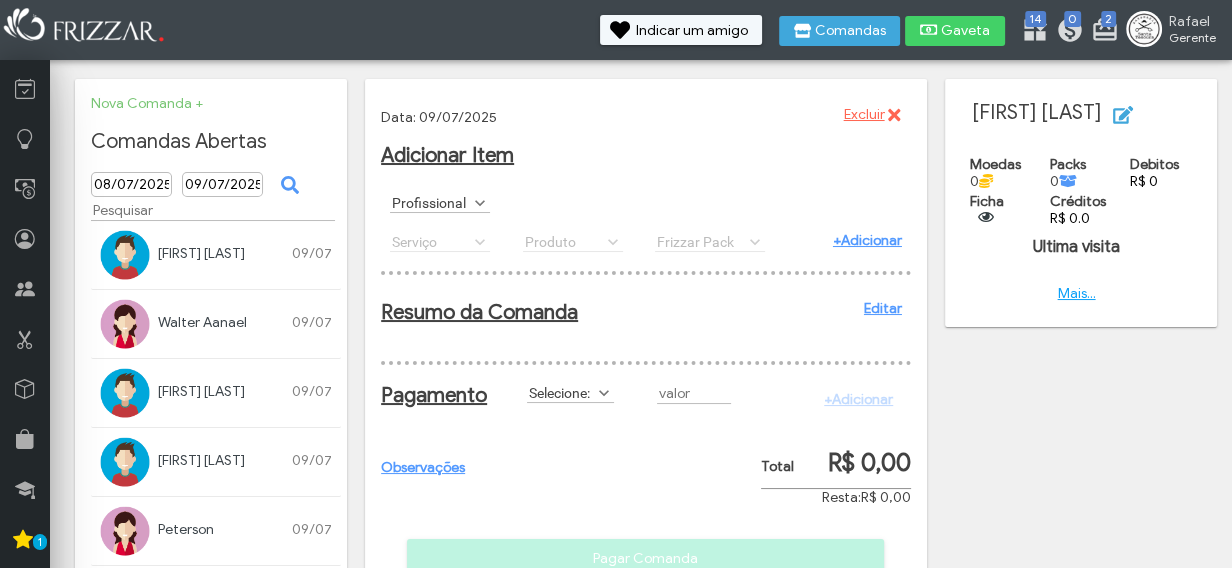 click at bounding box center [480, 203] 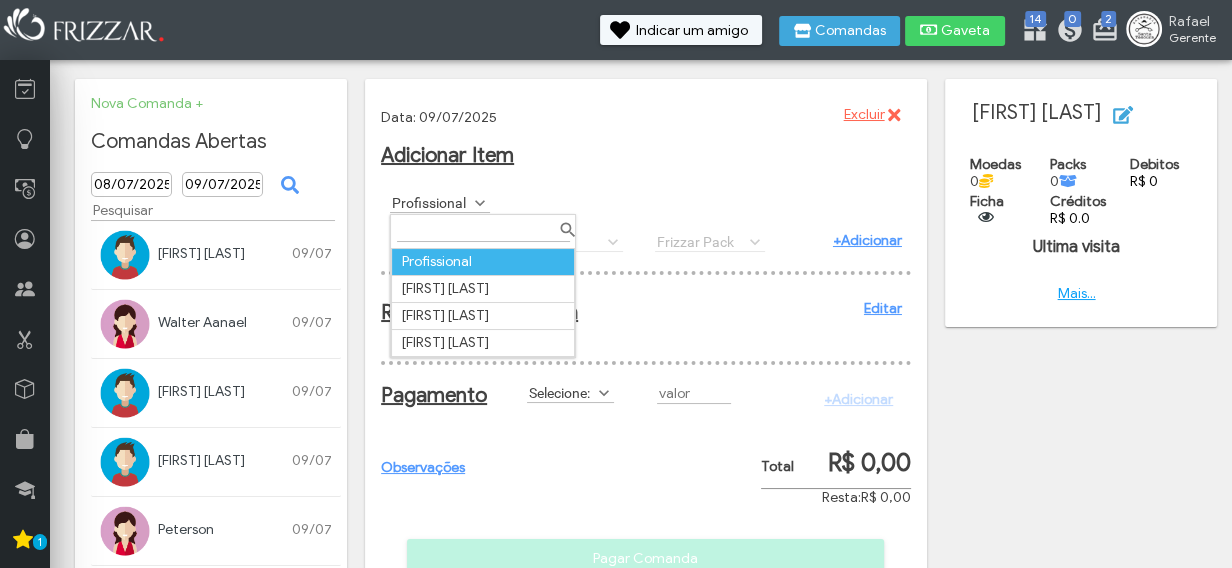 scroll, scrollTop: 10, scrollLeft: 81, axis: both 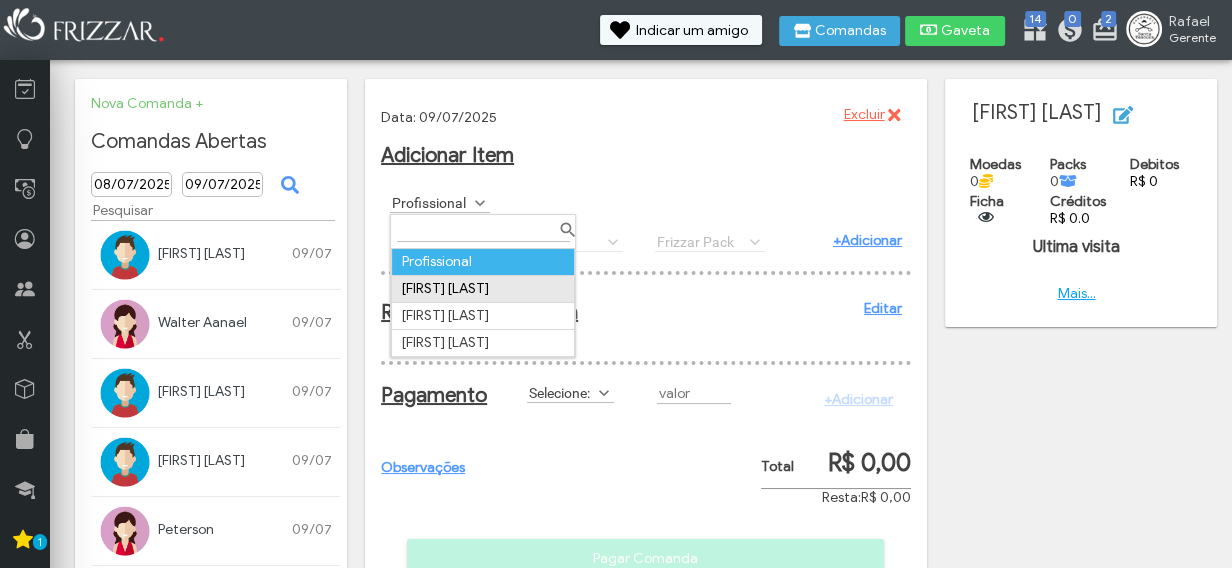 click on "Dimas Moraes" at bounding box center [483, 288] 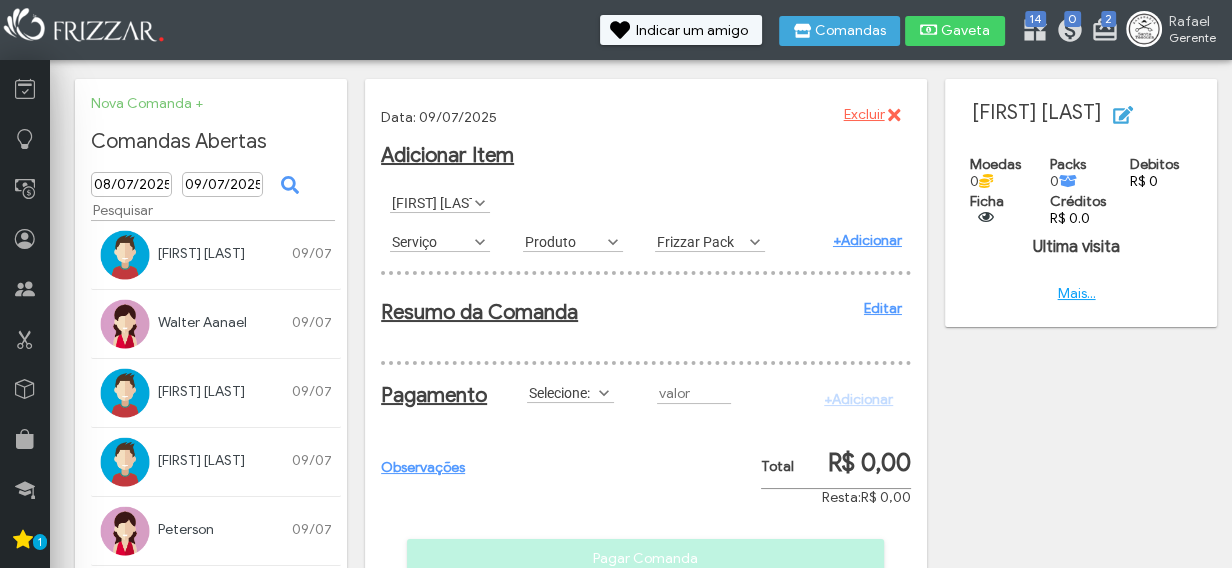 scroll, scrollTop: 10, scrollLeft: 81, axis: both 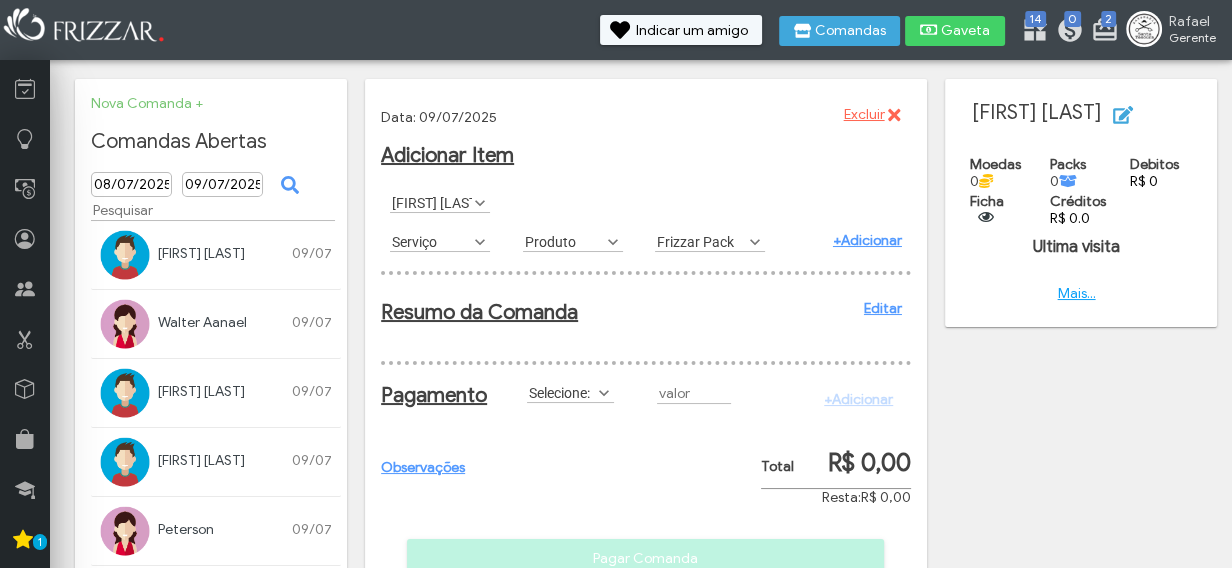 click at bounding box center [480, 242] 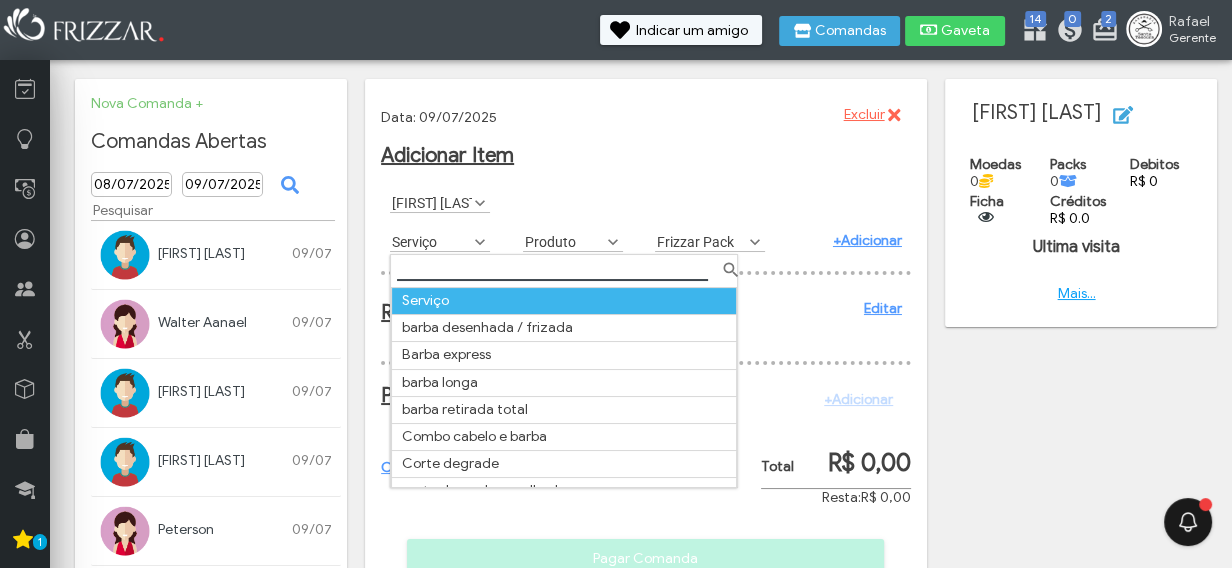 scroll, scrollTop: 15, scrollLeft: 0, axis: vertical 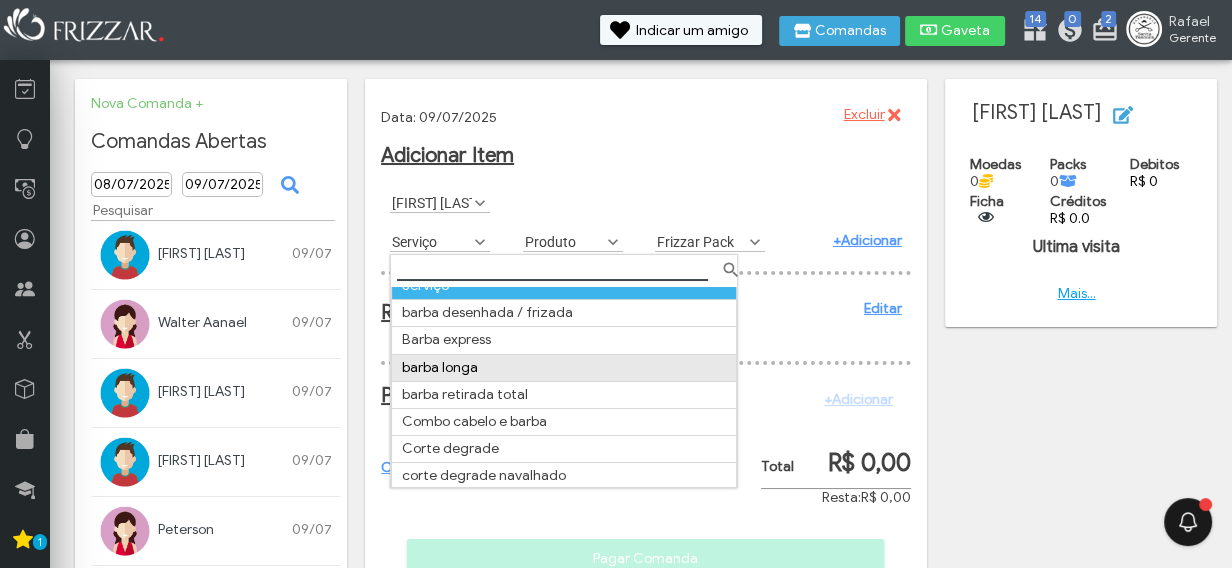 click on "barba longa" at bounding box center (564, 367) 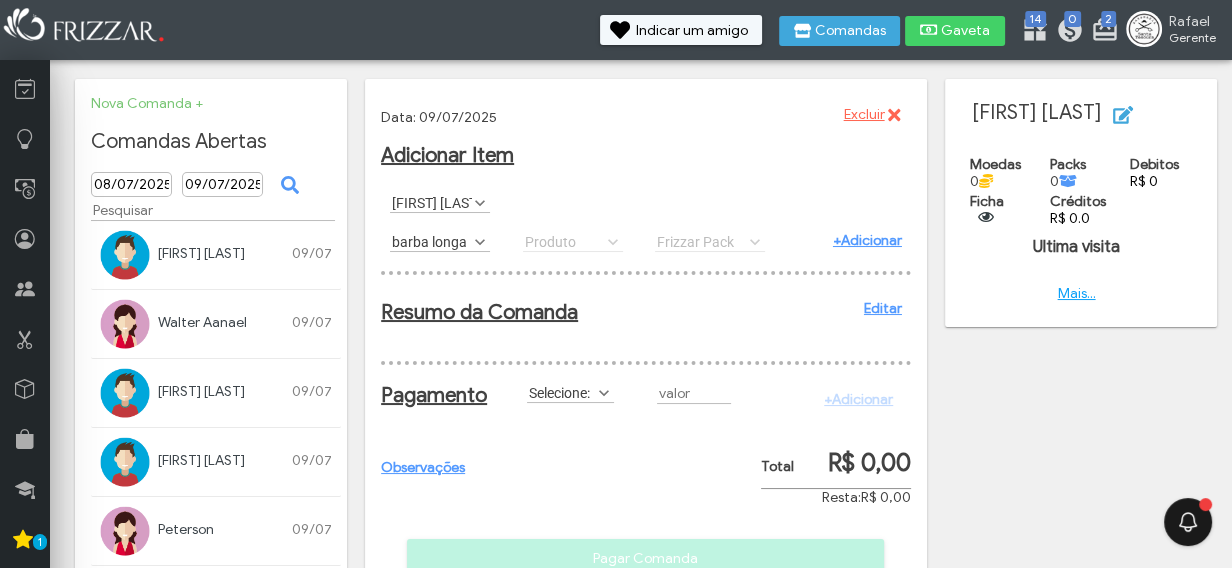 click on "+Adicionar" at bounding box center (867, 240) 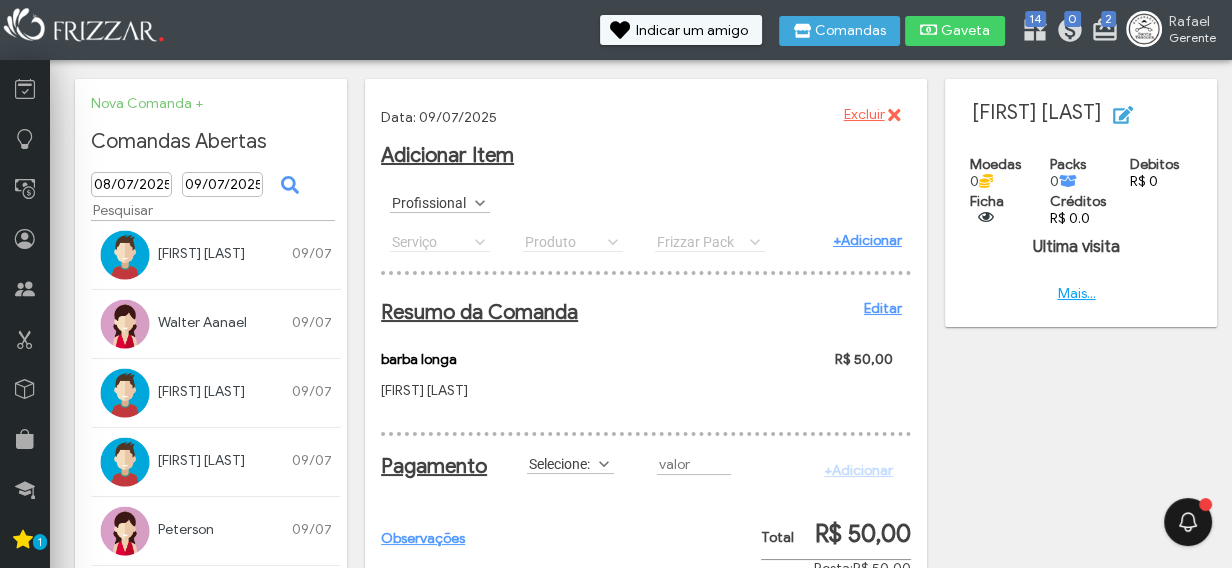 click on "Serviço barba desenhada / frizada Barba express barba longa barba retirada total  camuflagem dos fios brancos na barba camuflagem dos fios brancos no cabelo Combo cabelo e barba Corte degrade corte degrade navalhado corte infantil corte somente com maquina( raspar o cabelo)  corte tradicional com maquina na lateral e tesoura corte tradicional somente na tesoura Hidrataçao Platinado  sobrancelha na navalha Serviço Serviço barba desenhada / frizada Barba express barba longa barba retirada total  camuflagem dos fios brancos na barba camuflagem dos fios brancos no cabelo Combo cabelo e barba Corte degrade corte degrade navalhado corte infantil corte somente com maquina( raspar o cabelo)  corte tradicional com maquina na lateral e tesoura corte tradicional somente na tesoura Hidrataçao Platinado  sobrancelha na navalha" at bounding box center [447, 241] 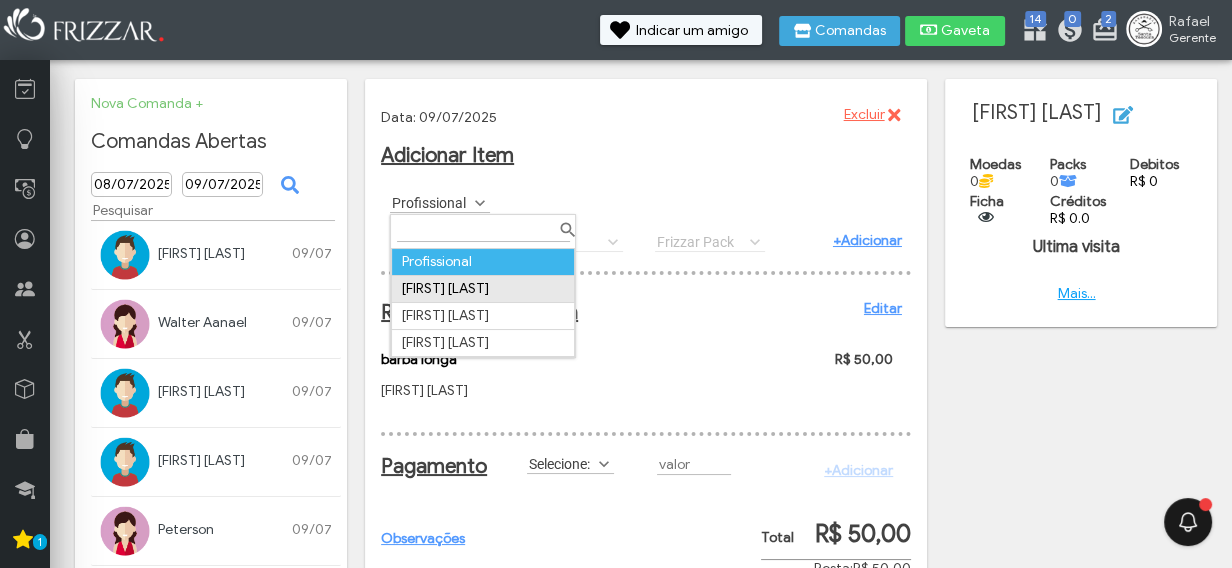 click on "Dimas Moraes" at bounding box center [483, 288] 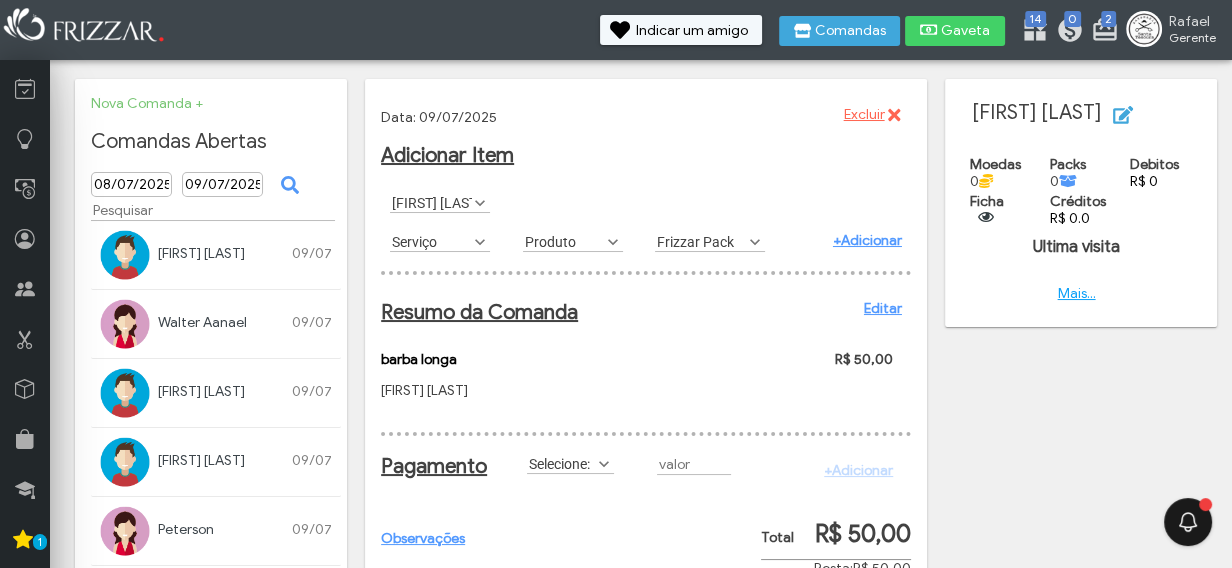 scroll, scrollTop: 10, scrollLeft: 81, axis: both 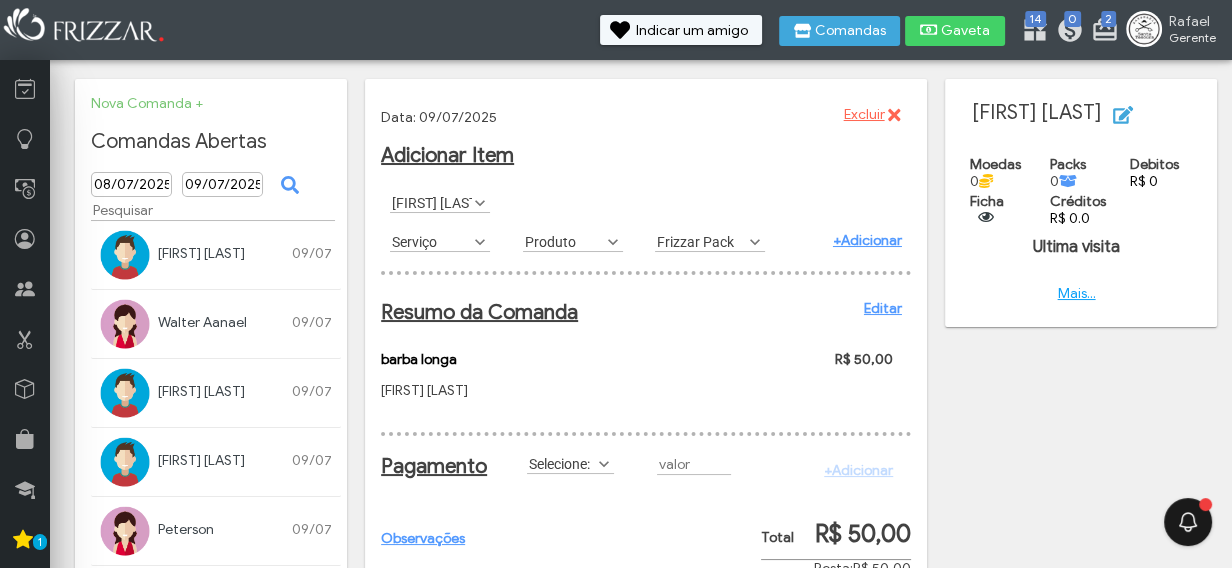 click at bounding box center (480, 242) 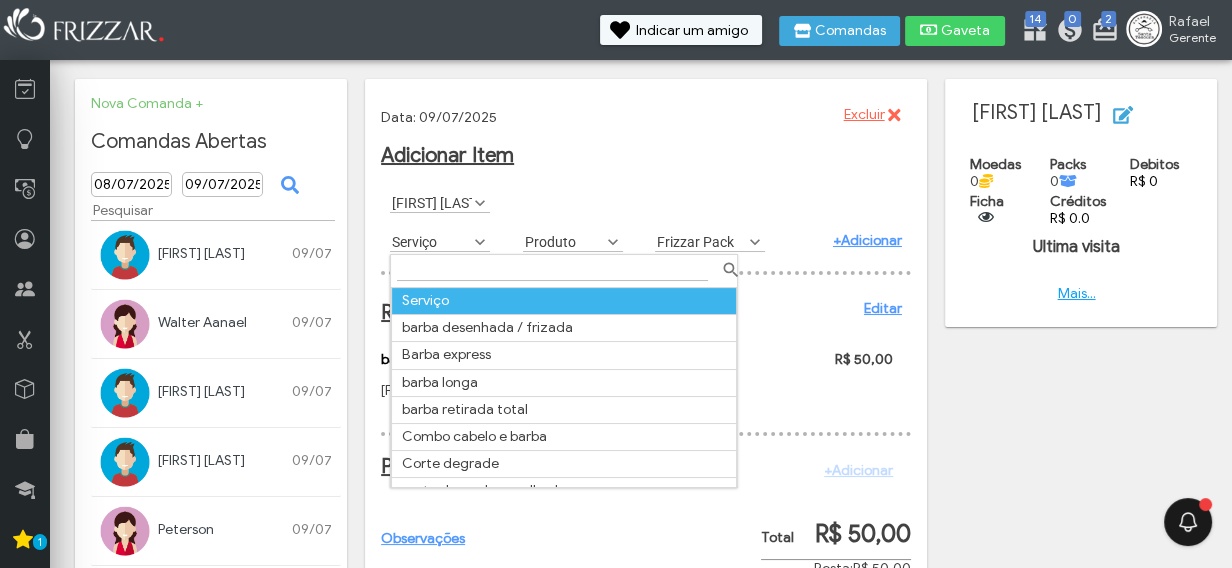scroll, scrollTop: 10, scrollLeft: 81, axis: both 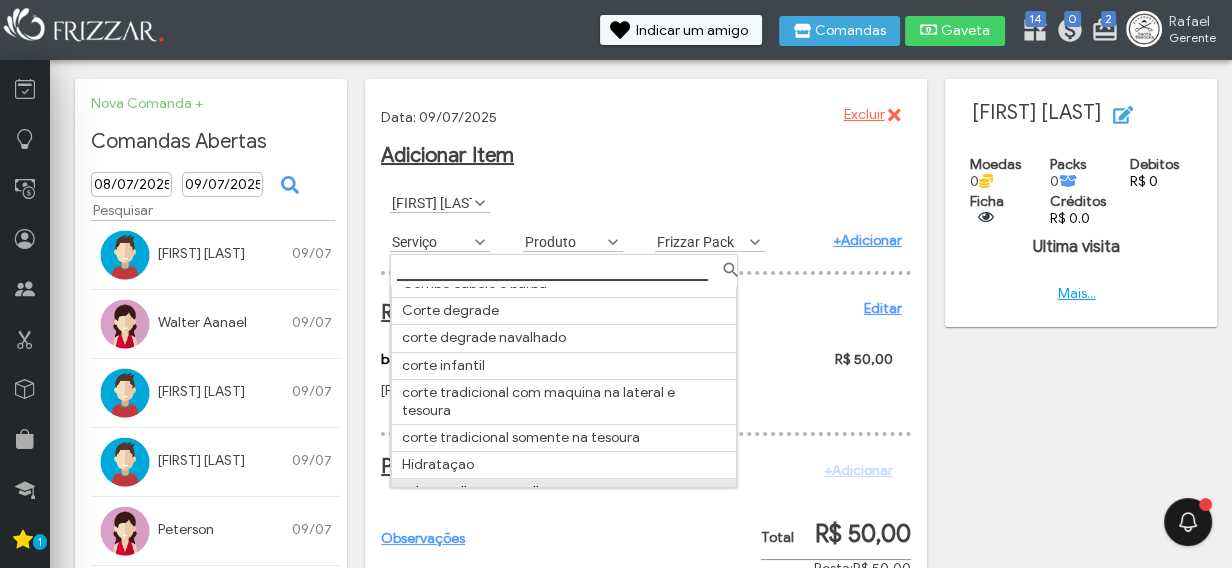 click on "sobrancelha na navalha" at bounding box center (564, 492) 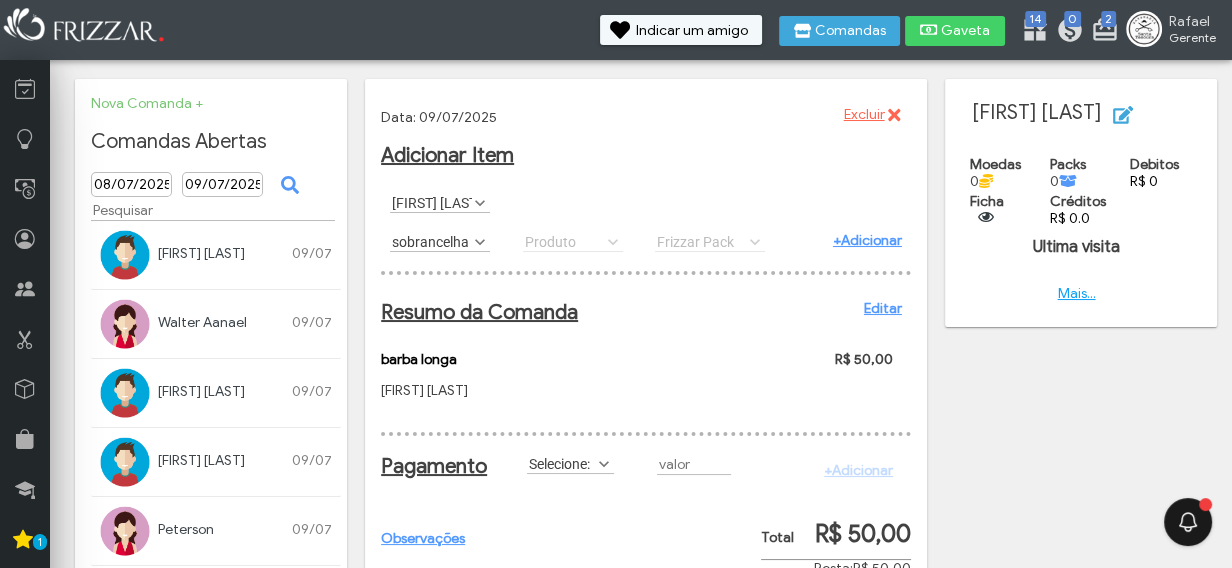 click on "+Adicionar" at bounding box center [844, 241] 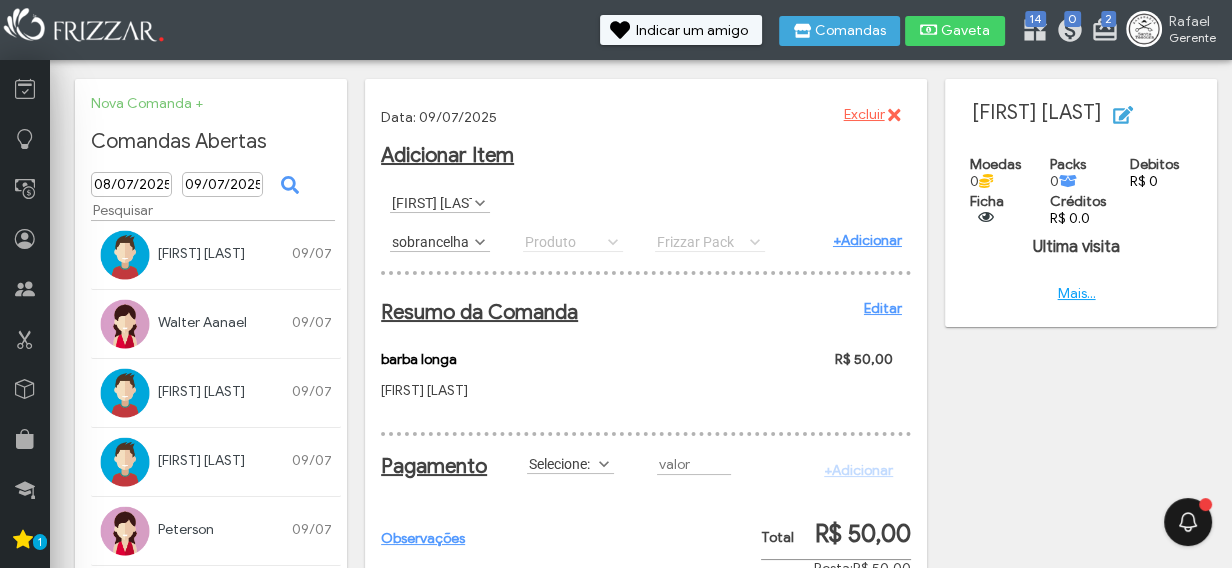 click on "+Adicionar" at bounding box center [867, 240] 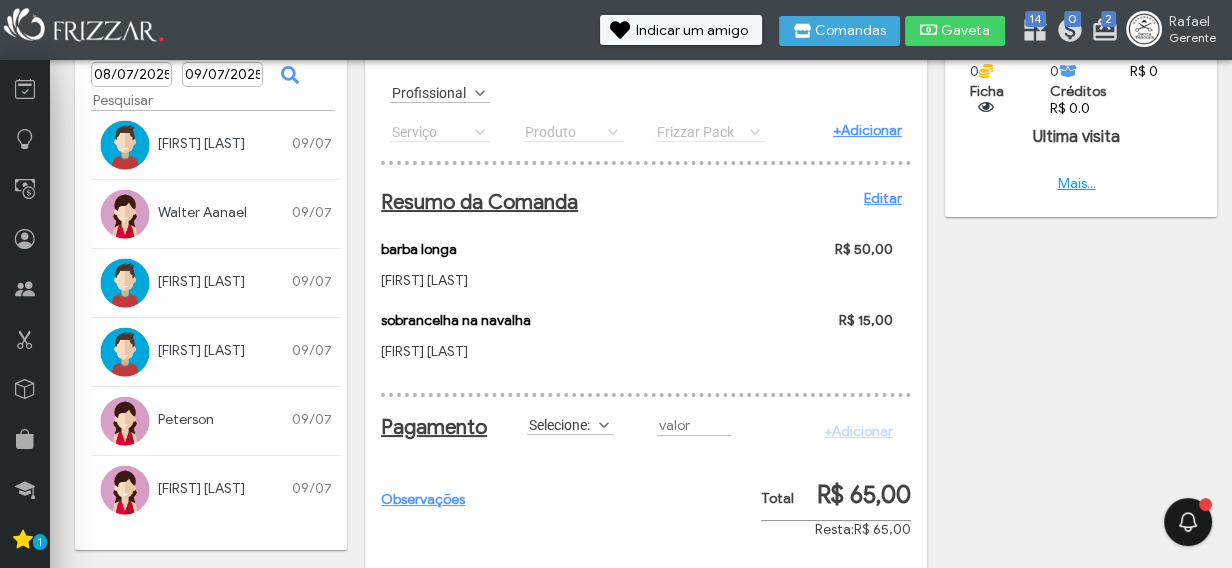 scroll, scrollTop: 125, scrollLeft: 0, axis: vertical 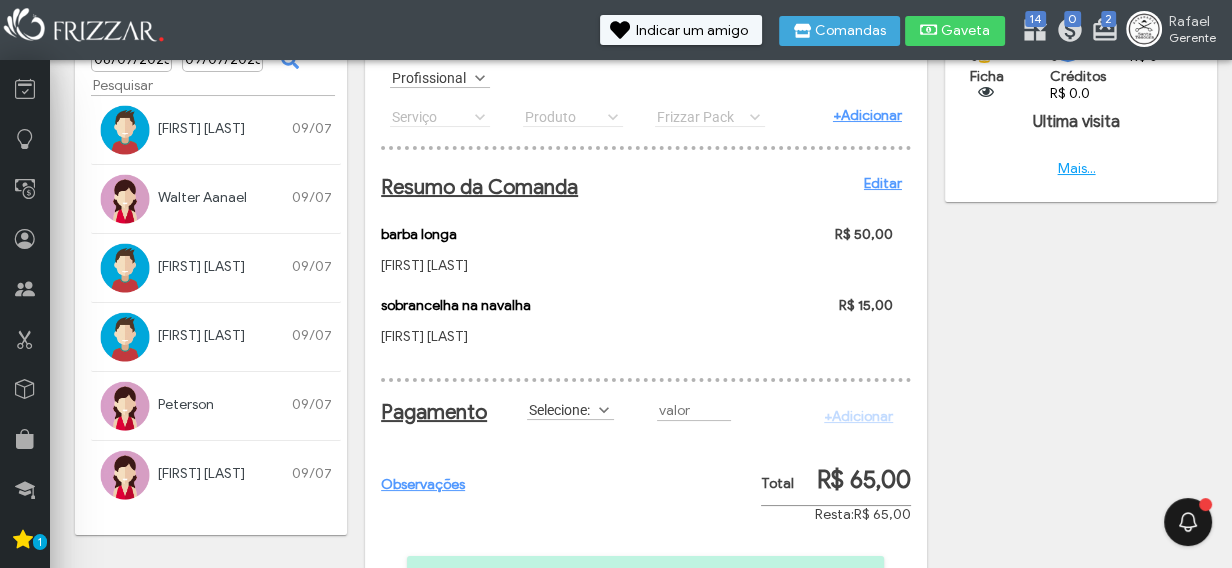 click on "Selecione:" at bounding box center [561, 409] 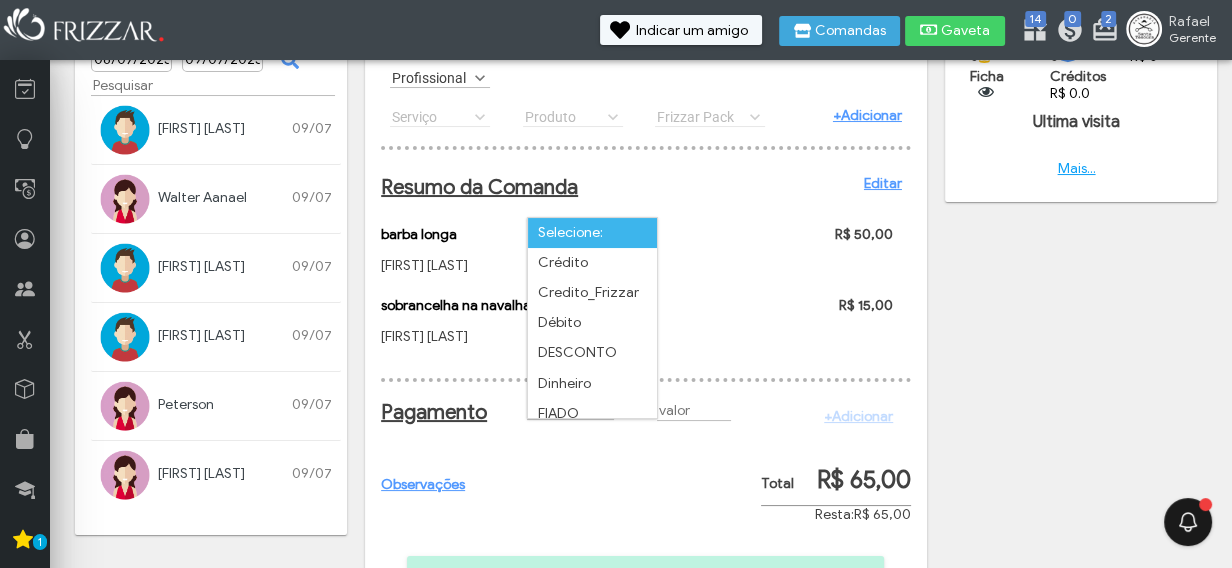 scroll, scrollTop: 10, scrollLeft: 81, axis: both 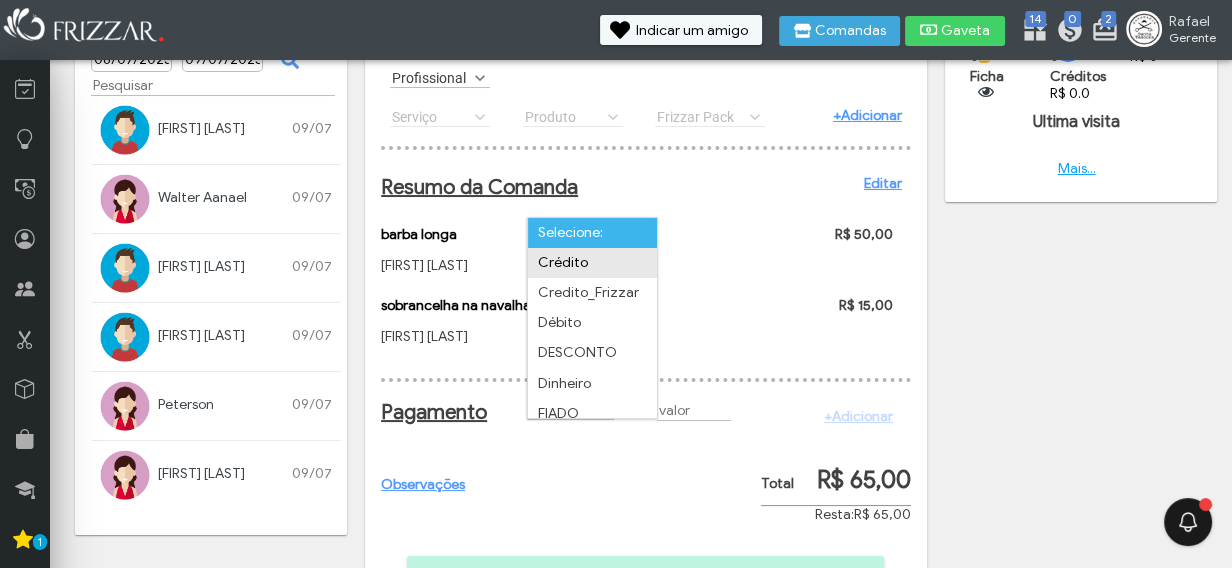 click on "Crédito" at bounding box center (592, 263) 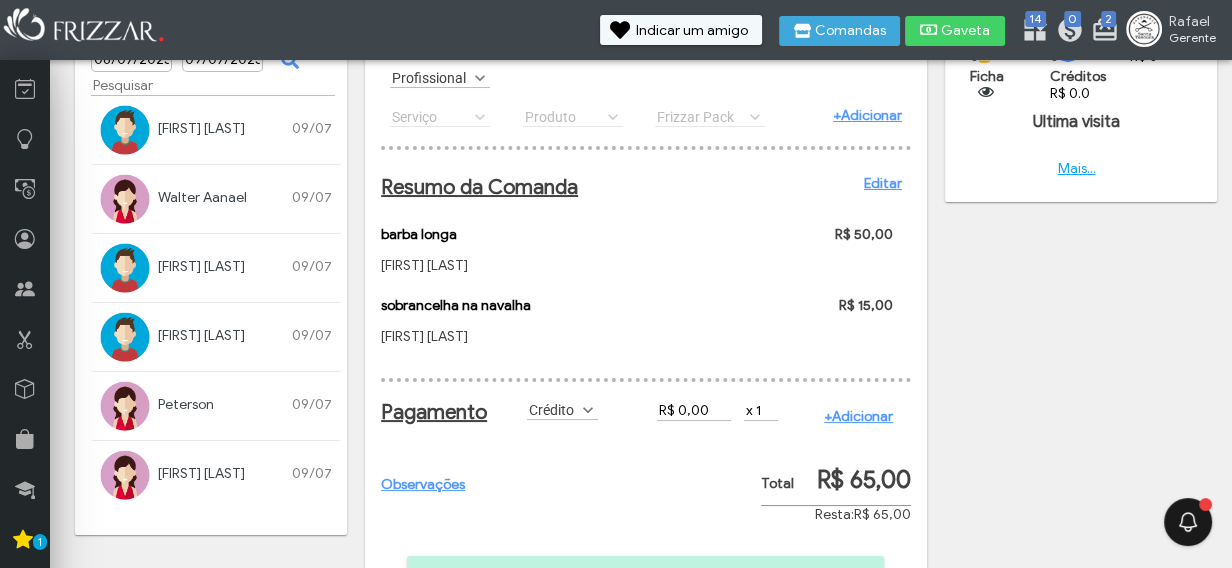 click on "R$ 0,00" at bounding box center [694, 410] 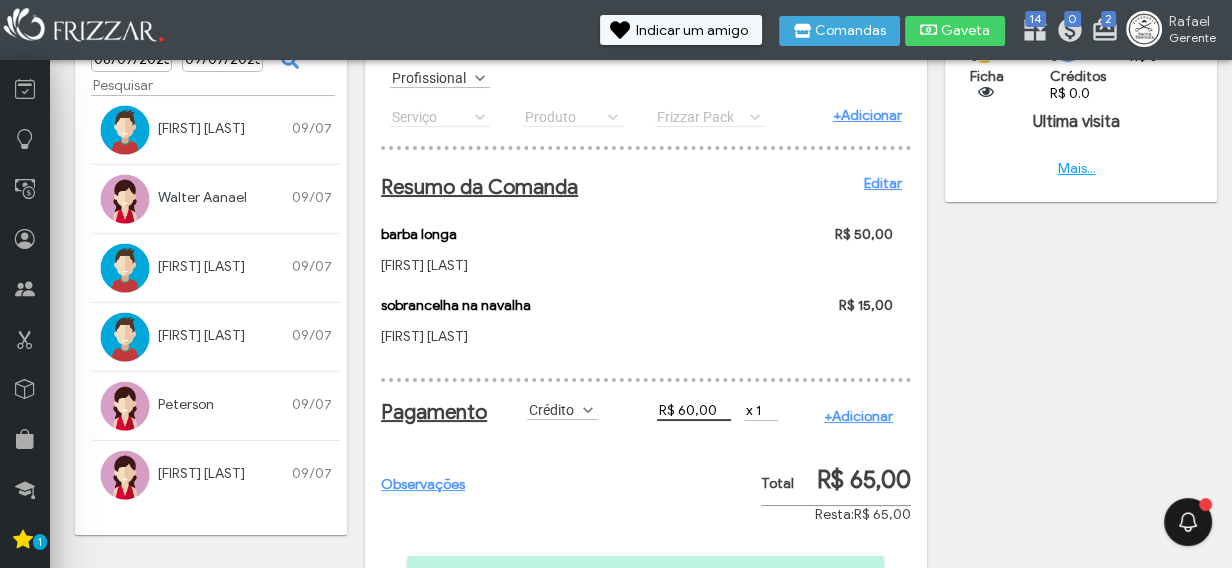 click on "+Adicionar" at bounding box center (858, 416) 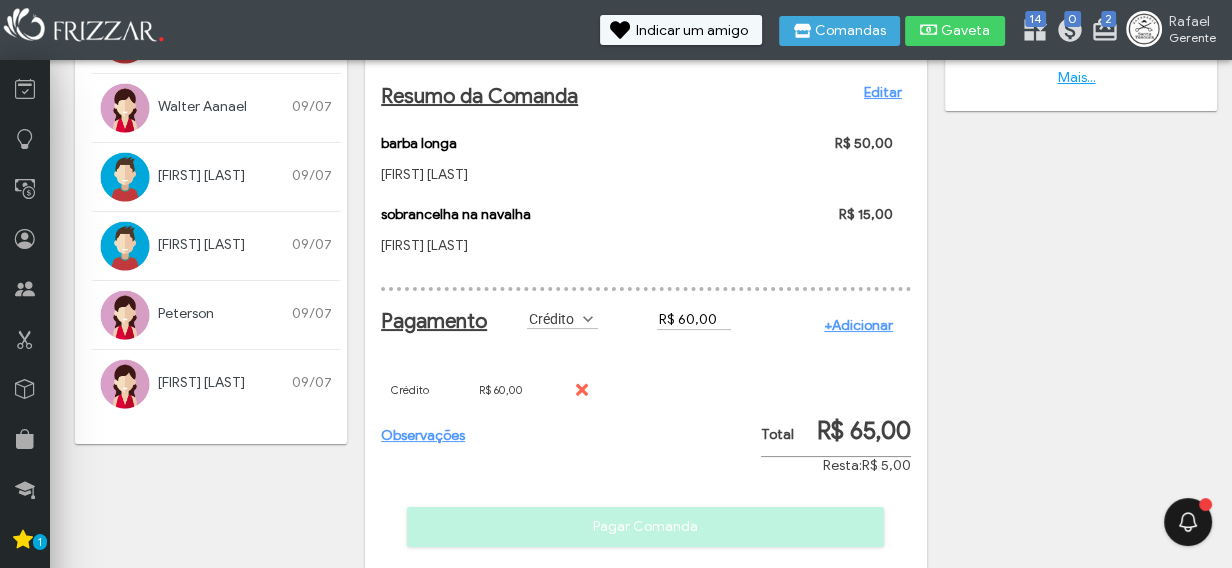 scroll, scrollTop: 263, scrollLeft: 0, axis: vertical 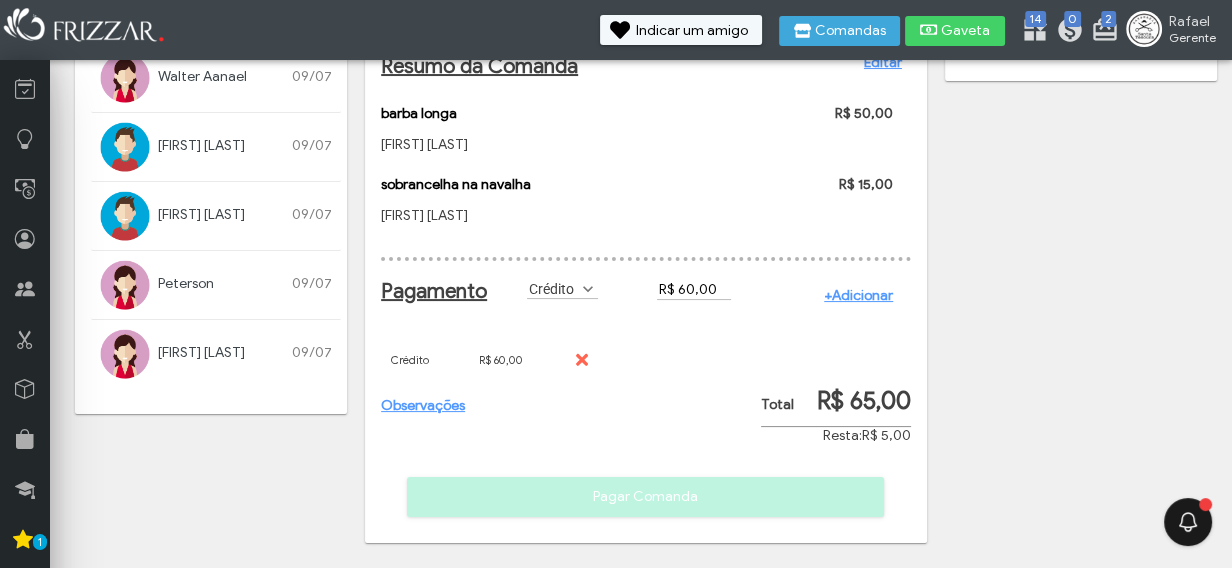 click on "Observações Pagar Comanda" at bounding box center [646, 266] 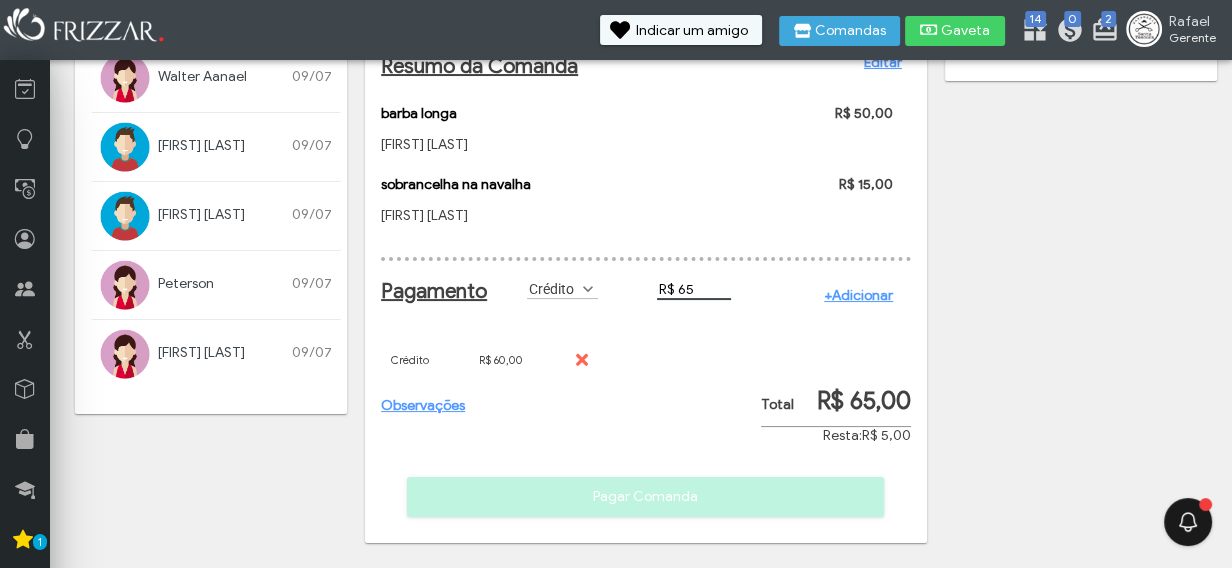 click on "R$ 65" at bounding box center (694, 289) 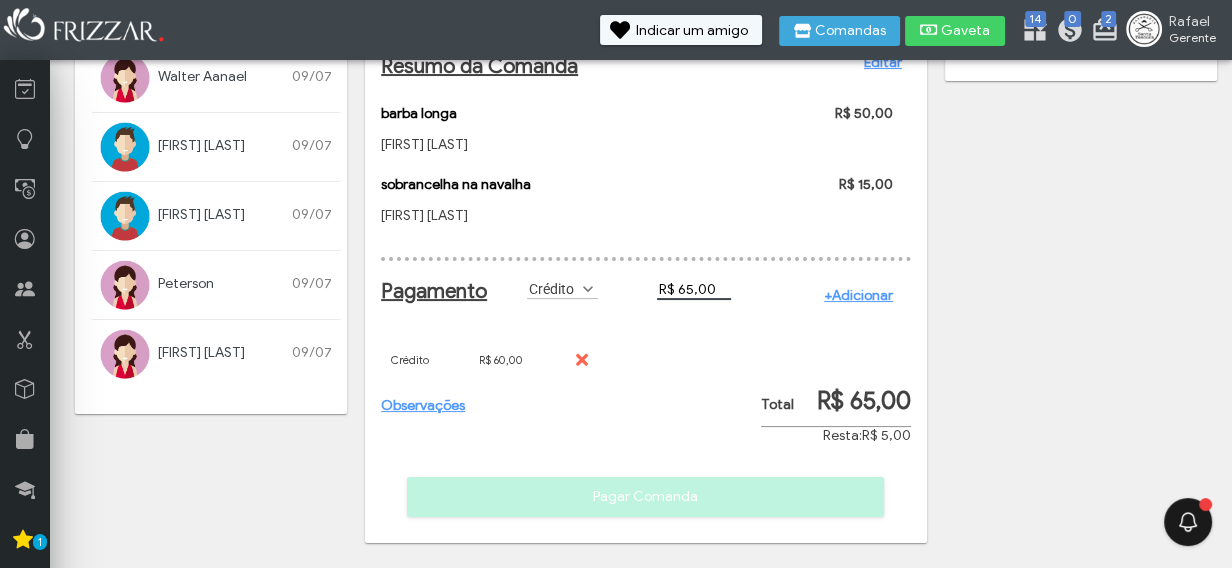 click on "+Adicionar" at bounding box center [858, 295] 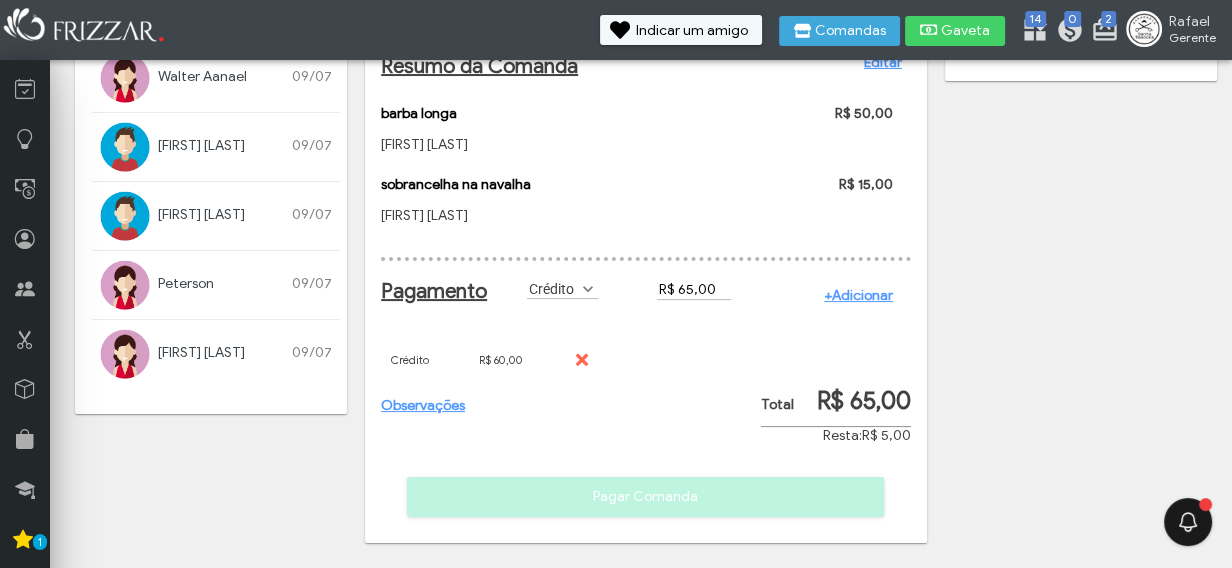 click at bounding box center (580, 360) 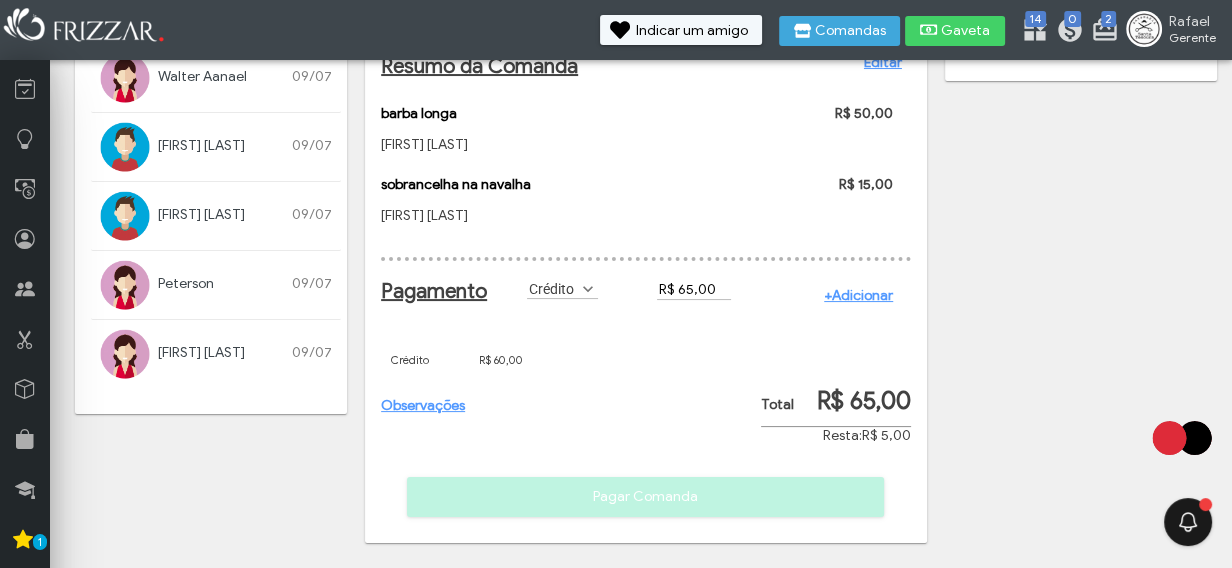 scroll, scrollTop: 221, scrollLeft: 0, axis: vertical 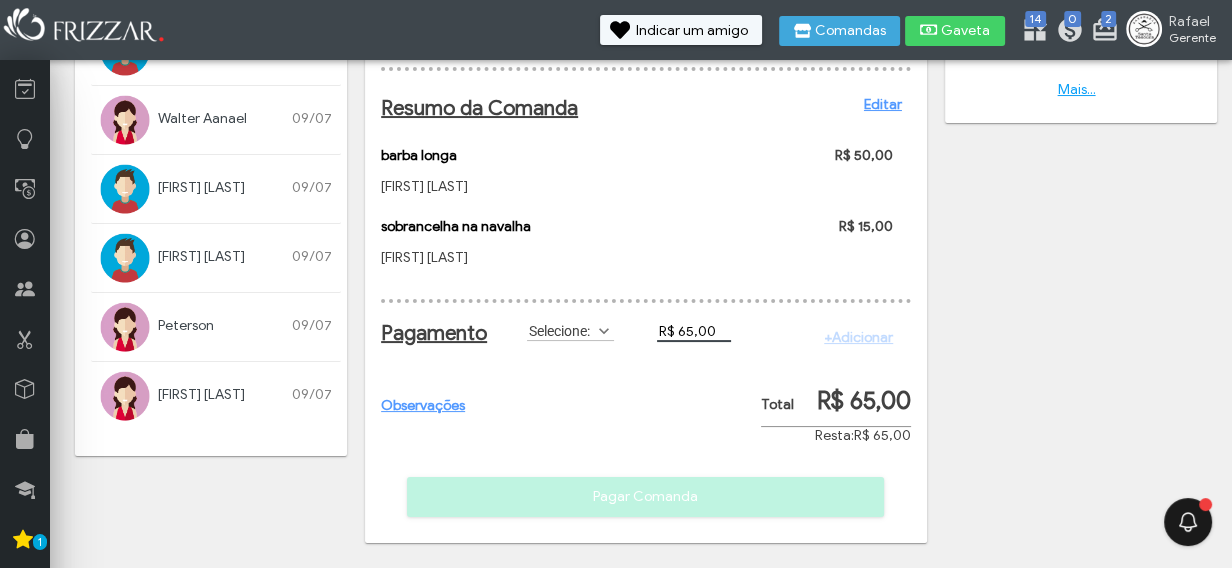 click on "R$ 65,00" at bounding box center (694, 331) 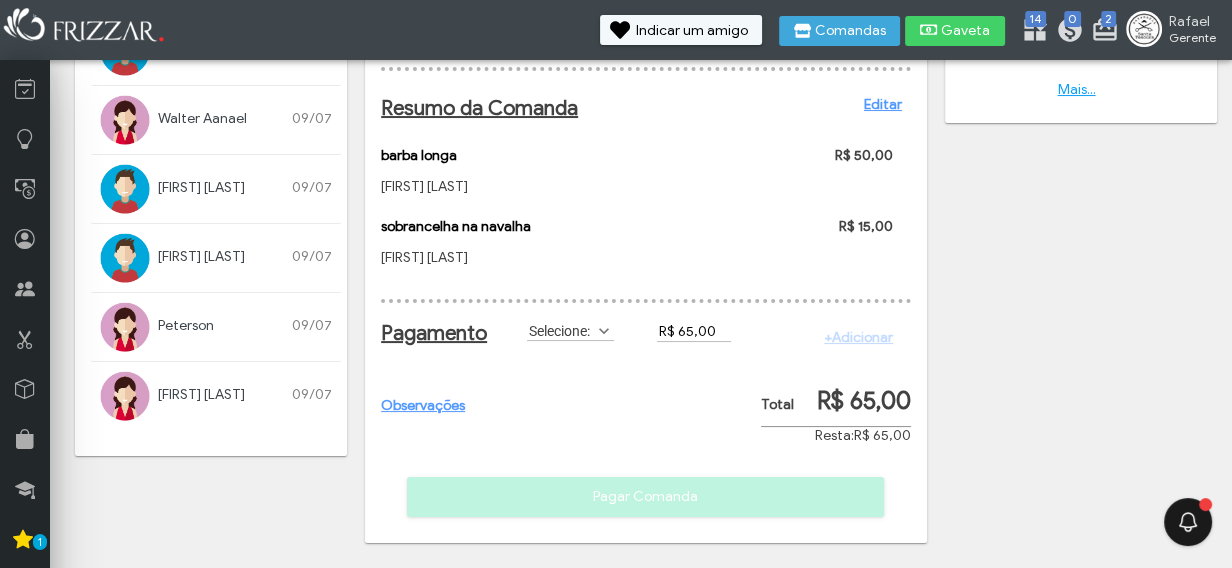 drag, startPoint x: 834, startPoint y: 329, endPoint x: 846, endPoint y: 333, distance: 12.649111 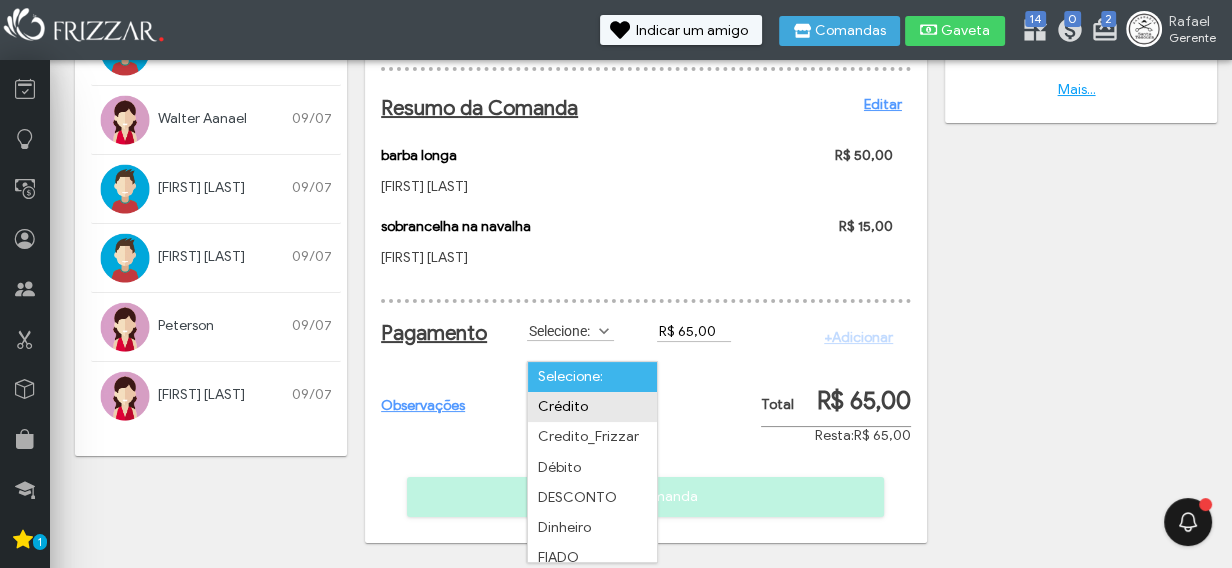 click on "Crédito" at bounding box center [592, 407] 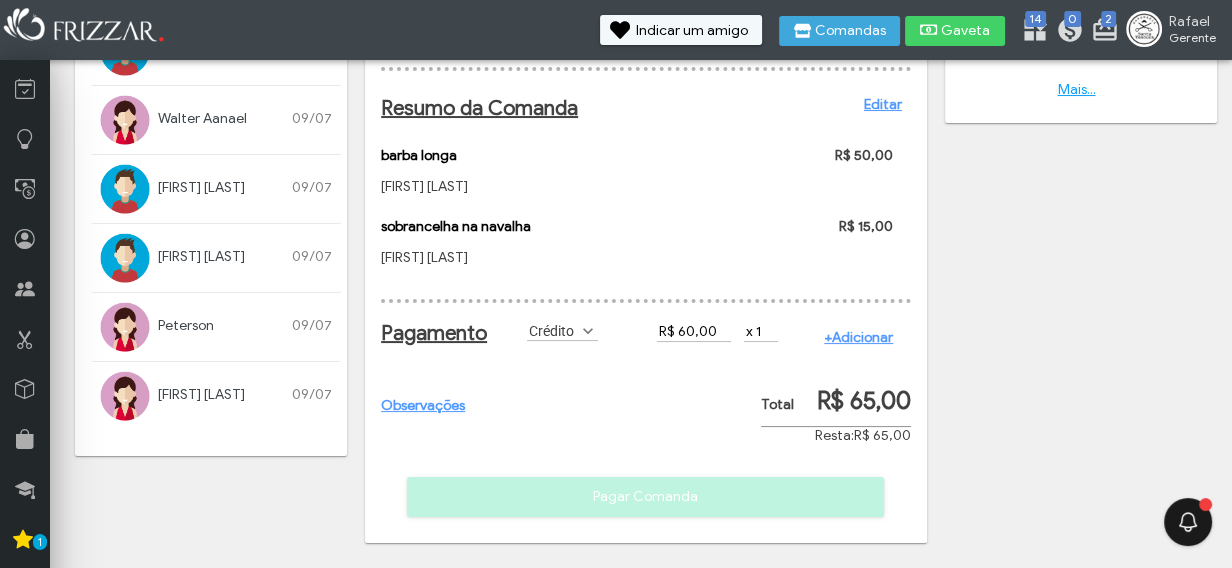 click on "R$ 60,00" at bounding box center [694, 331] 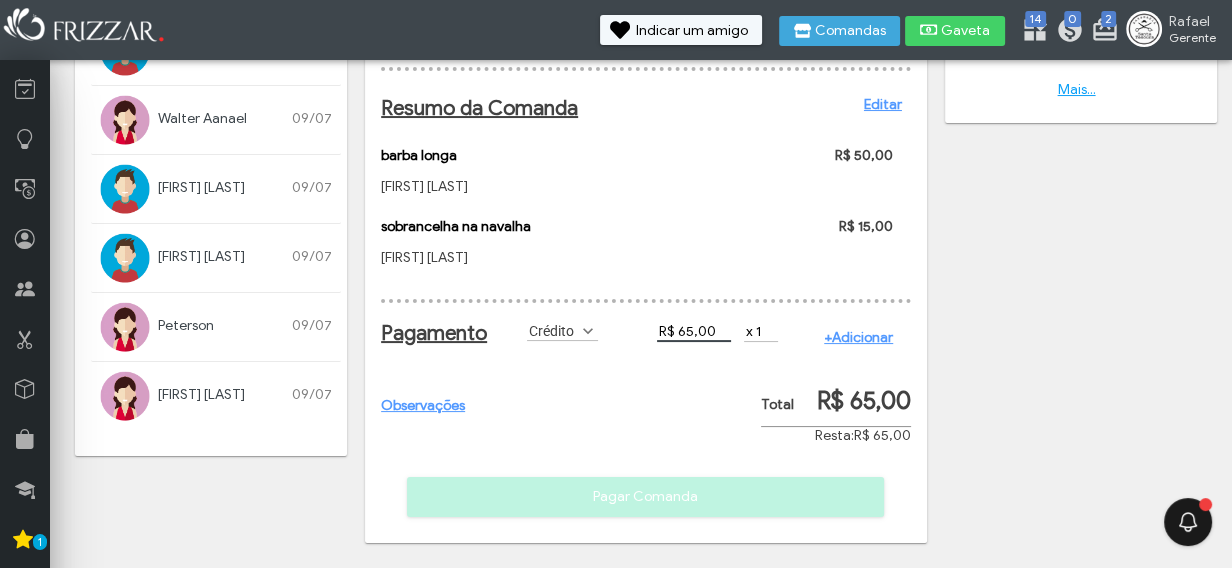 click on "+Adicionar" at bounding box center [858, 337] 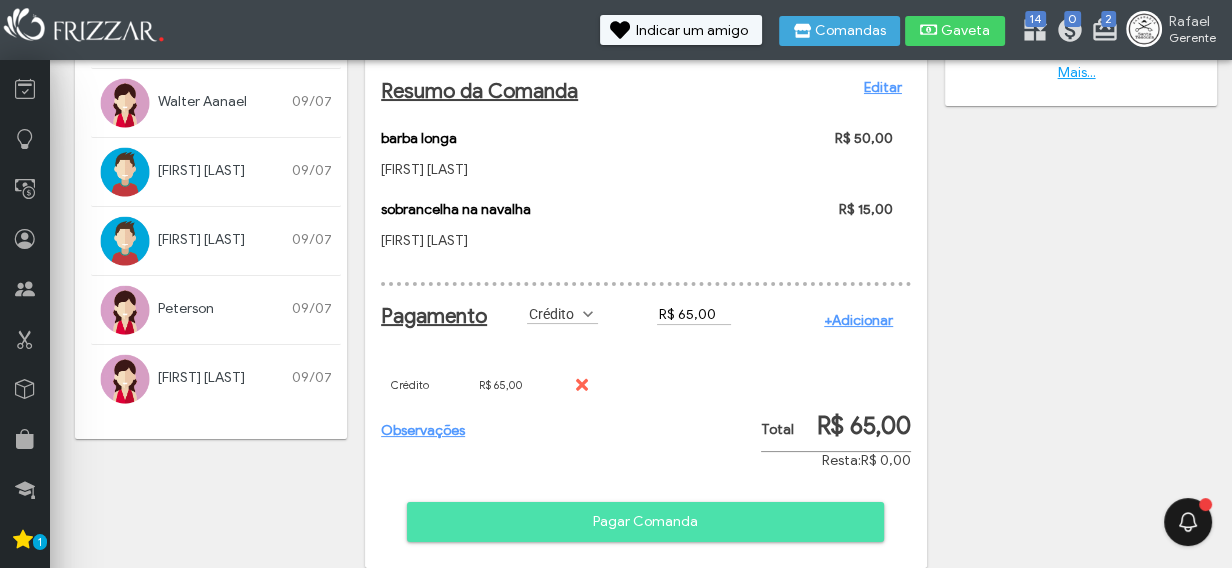 click on "Pagar Comanda" at bounding box center [645, 522] 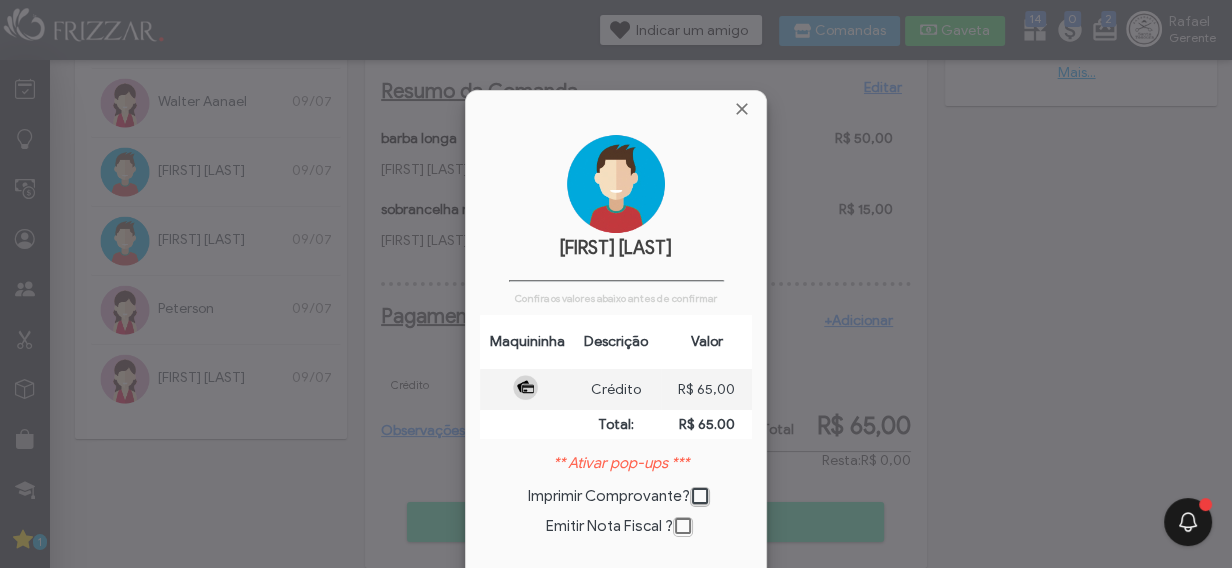 scroll, scrollTop: 9, scrollLeft: 10, axis: both 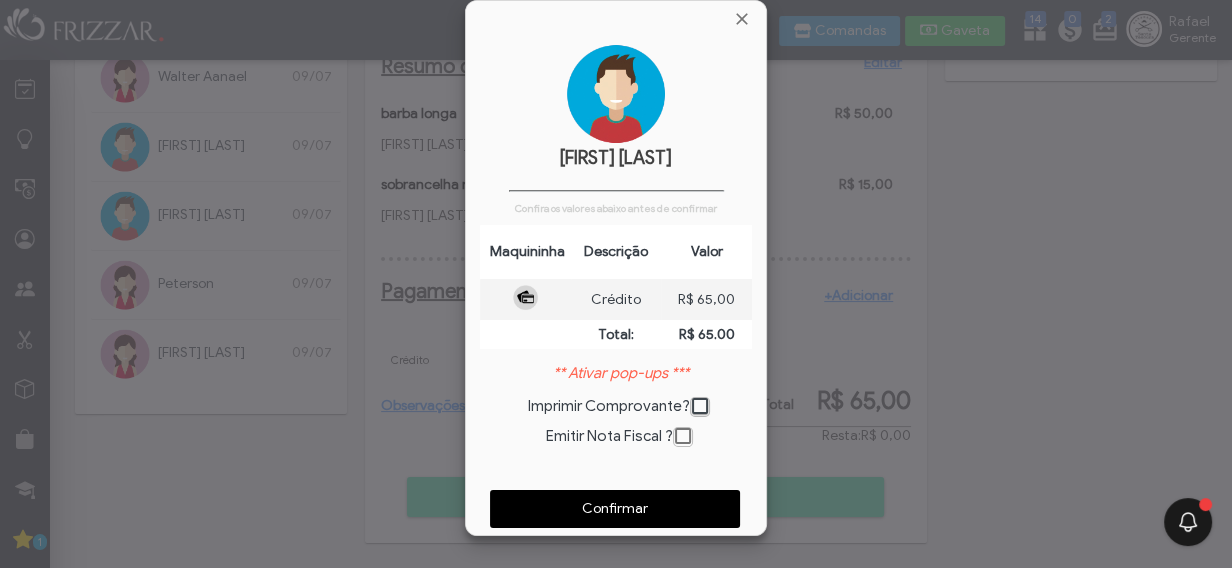 click on "Confirmar" at bounding box center [615, 509] 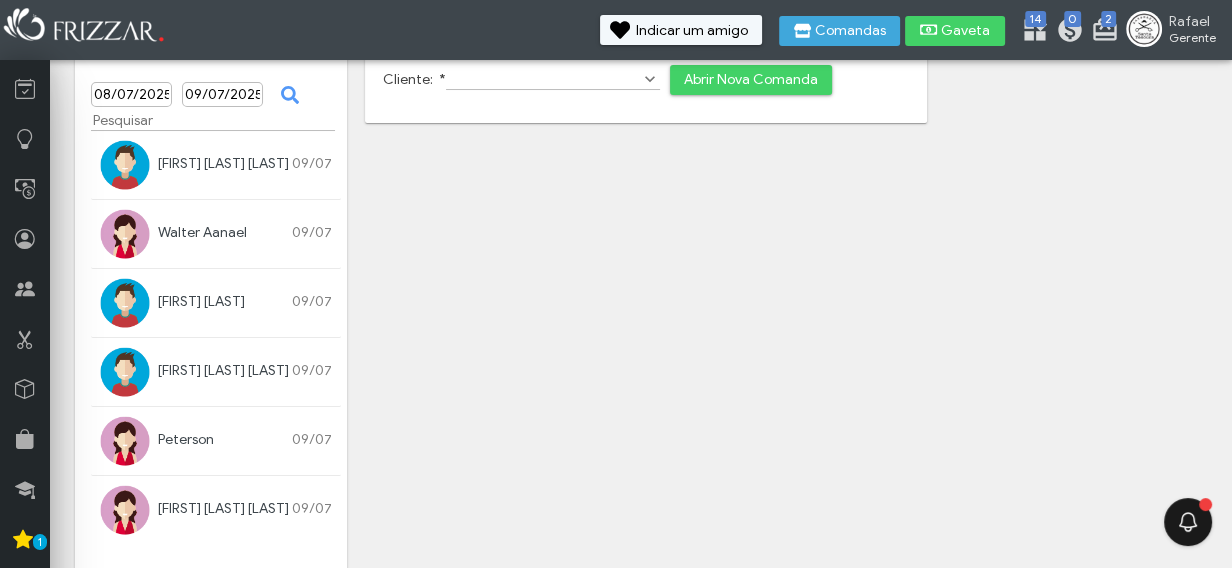 scroll, scrollTop: 117, scrollLeft: 0, axis: vertical 